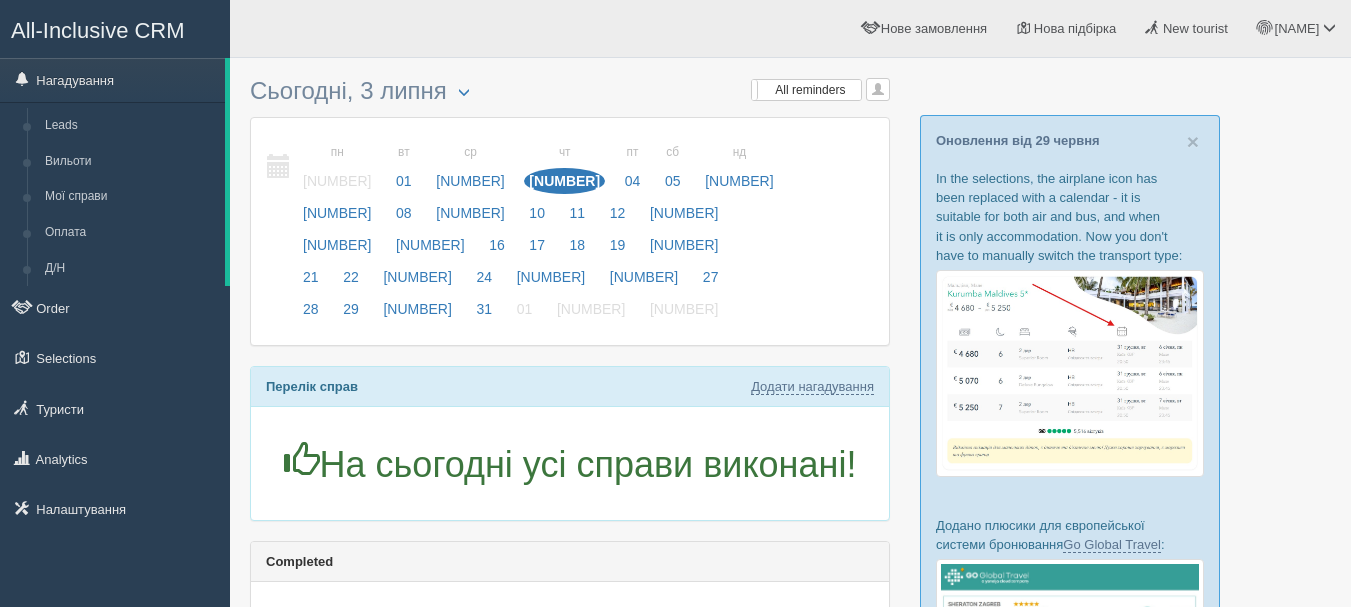 scroll, scrollTop: 0, scrollLeft: 0, axis: both 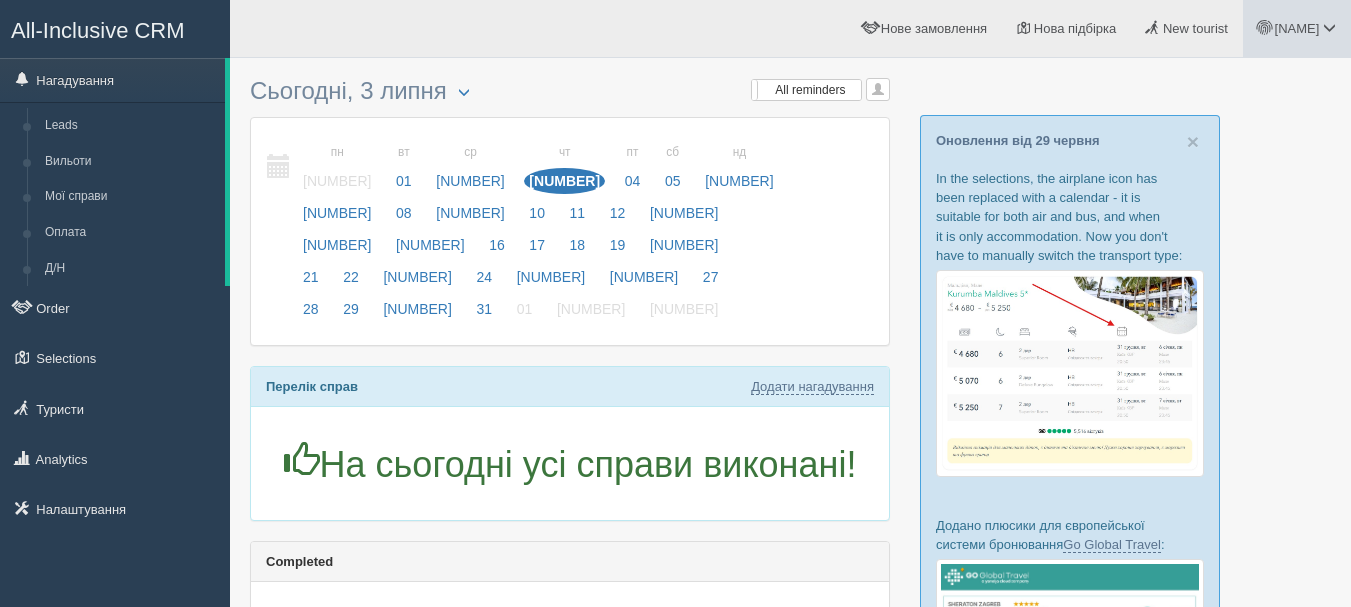 click on "[FIRST]" at bounding box center [1297, 28] 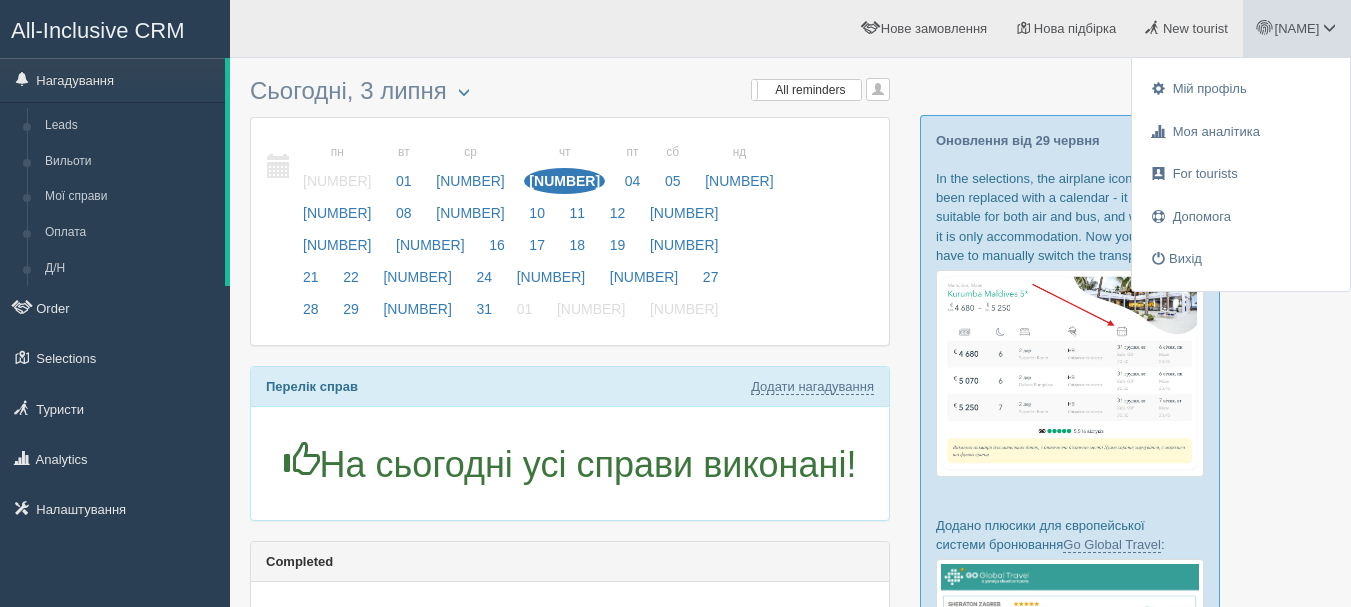 click on "пн
30
вт
01
ср
02
чт
03
пт
04
сб
05
нд
06
пн
30
вт
01
ср
02" at bounding box center (570, 231) 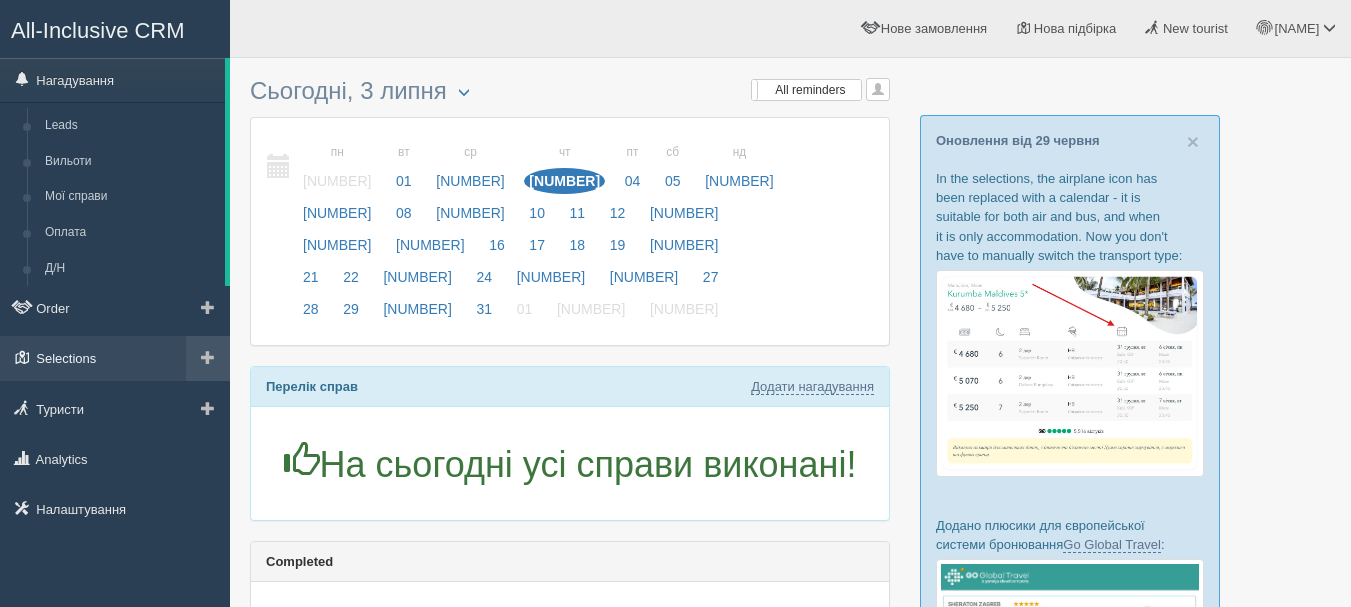 click on "Підбірки" at bounding box center [115, 358] 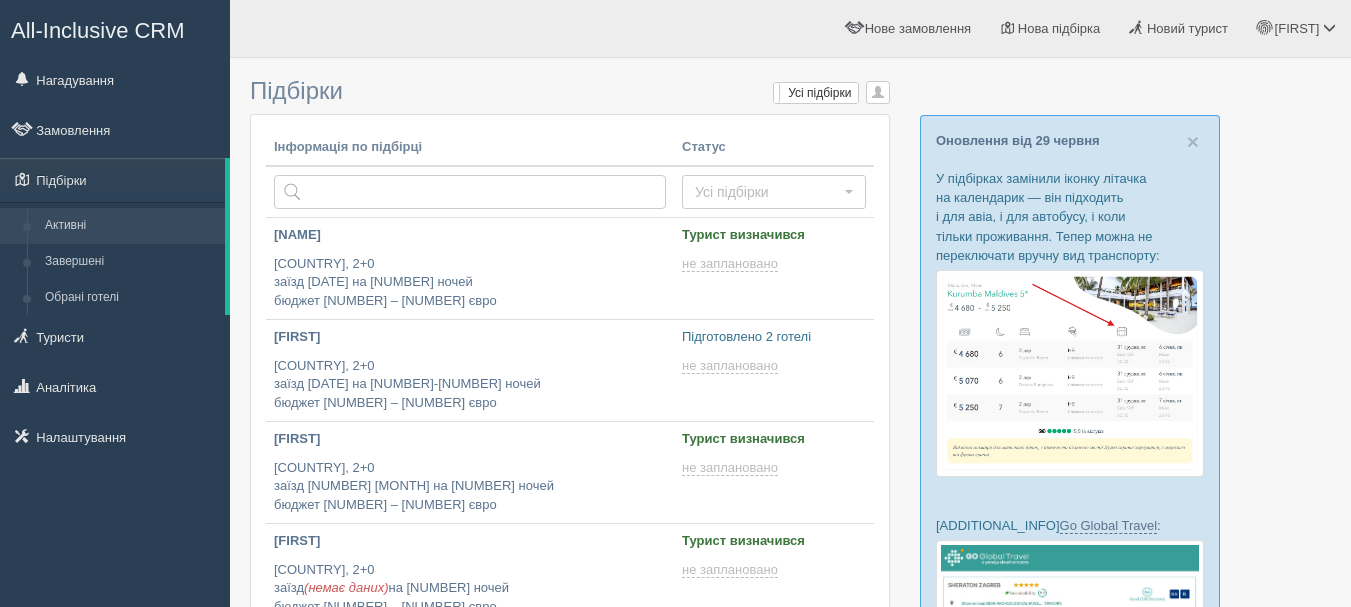 scroll, scrollTop: 0, scrollLeft: 0, axis: both 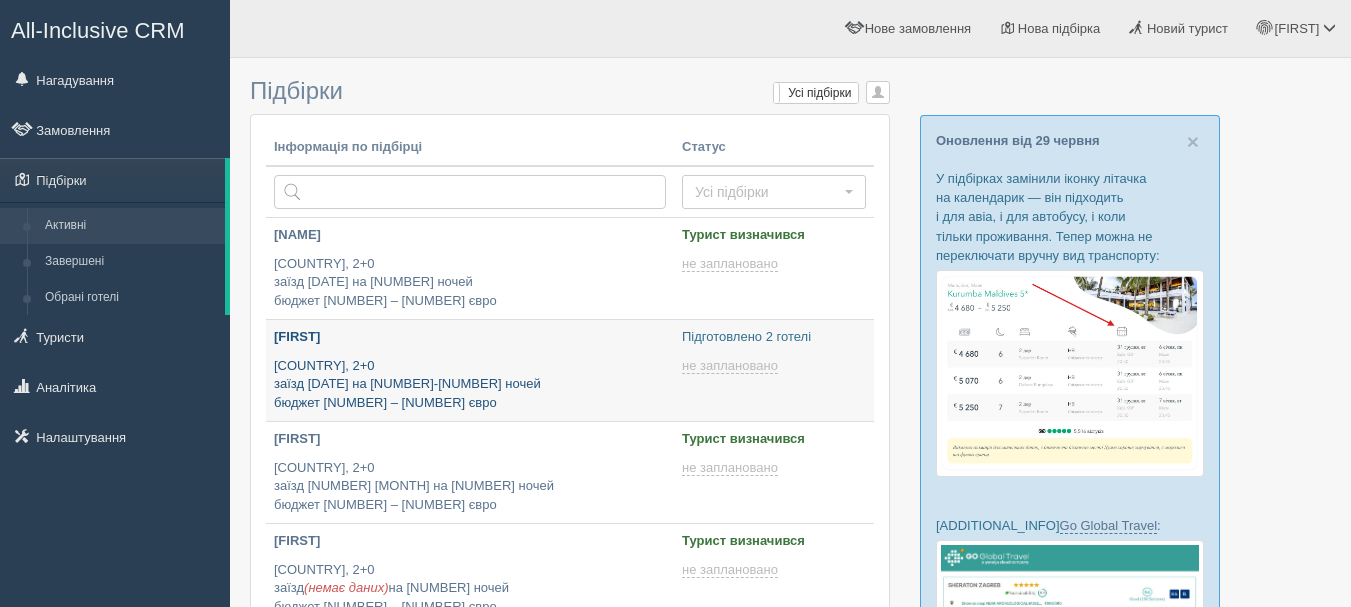 click on "[COUNTRY], 2+0 заїзд [DATE] на [NUMBER]-[NUMBER] ночей бюджет [CURRENCY][NUMBER] – [CURRENCY][NUMBER]" at bounding box center (470, 385) 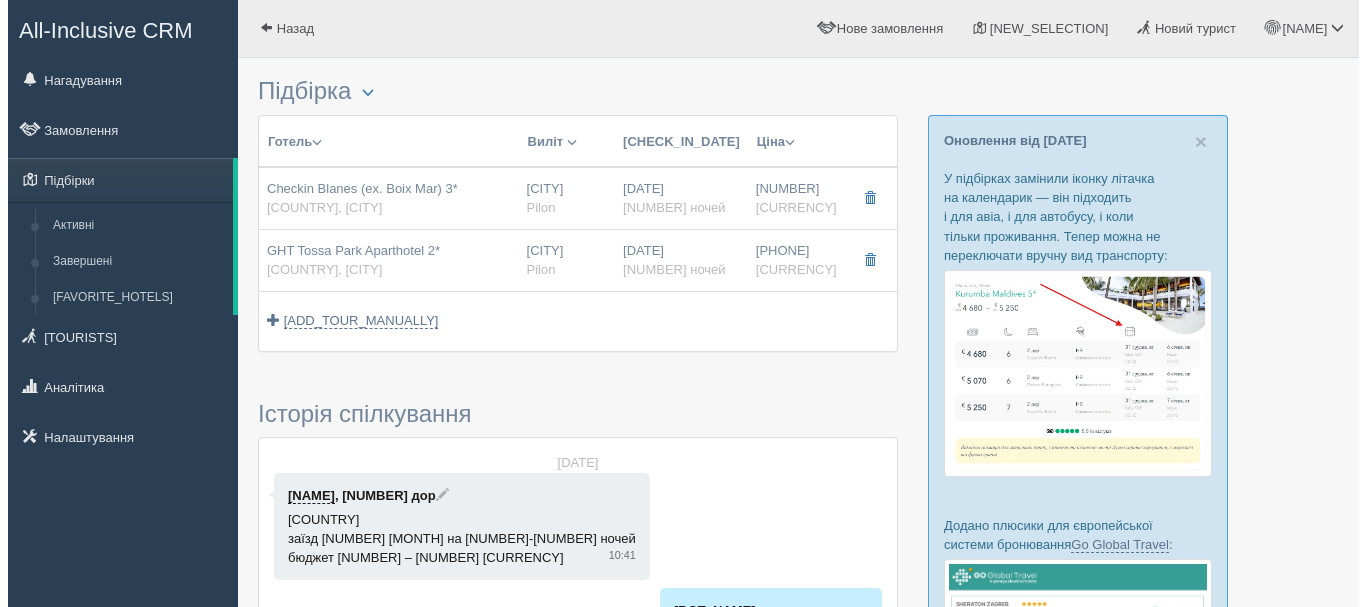 scroll, scrollTop: 0, scrollLeft: 0, axis: both 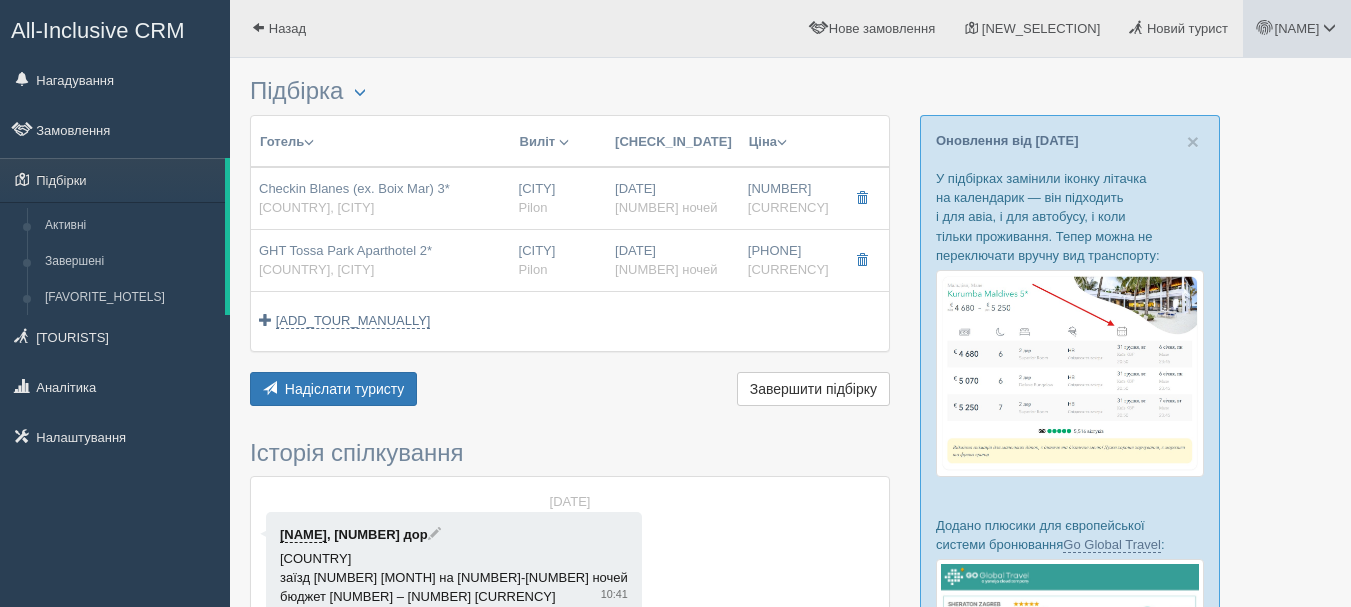 click on "[NAME]" at bounding box center [1297, 28] 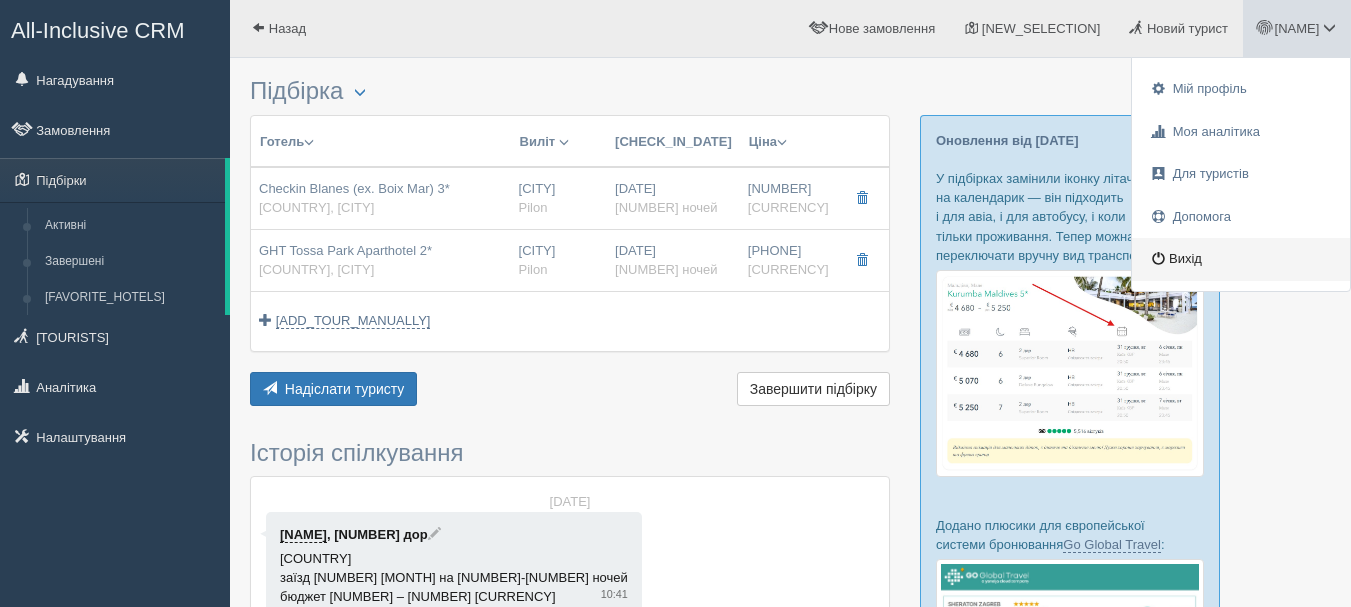click on "Вихід" at bounding box center [1241, 259] 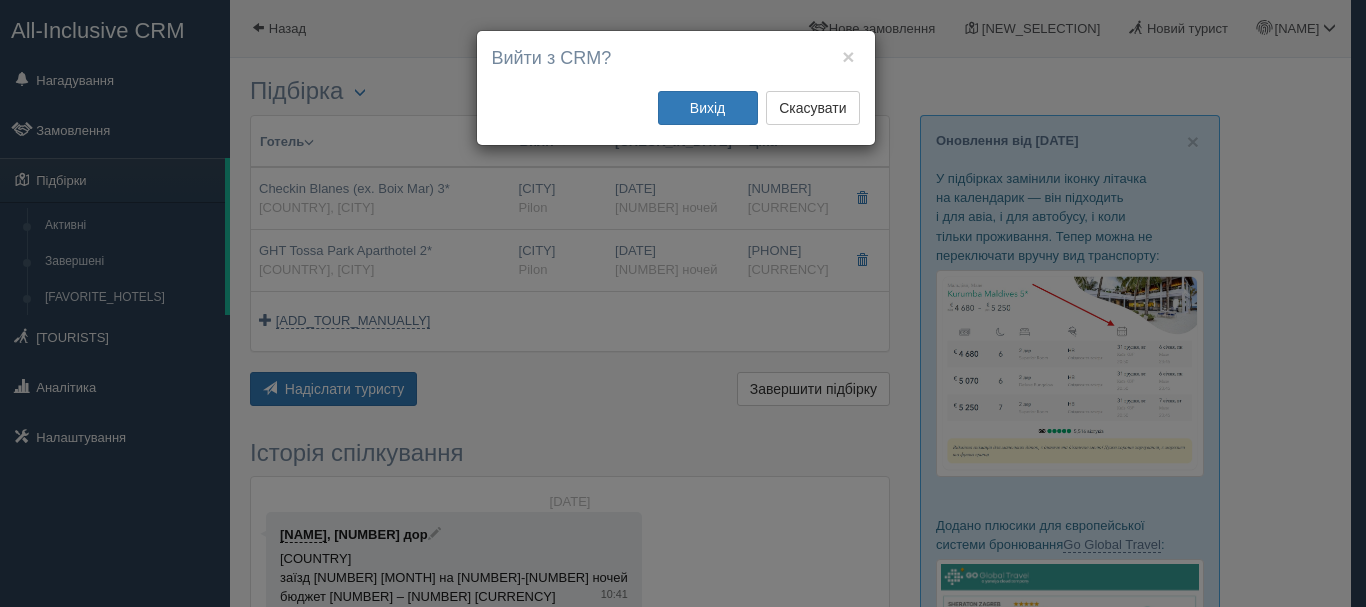 click on "×
Вийти з CRM?
Вихід
Скасувати" at bounding box center (683, 303) 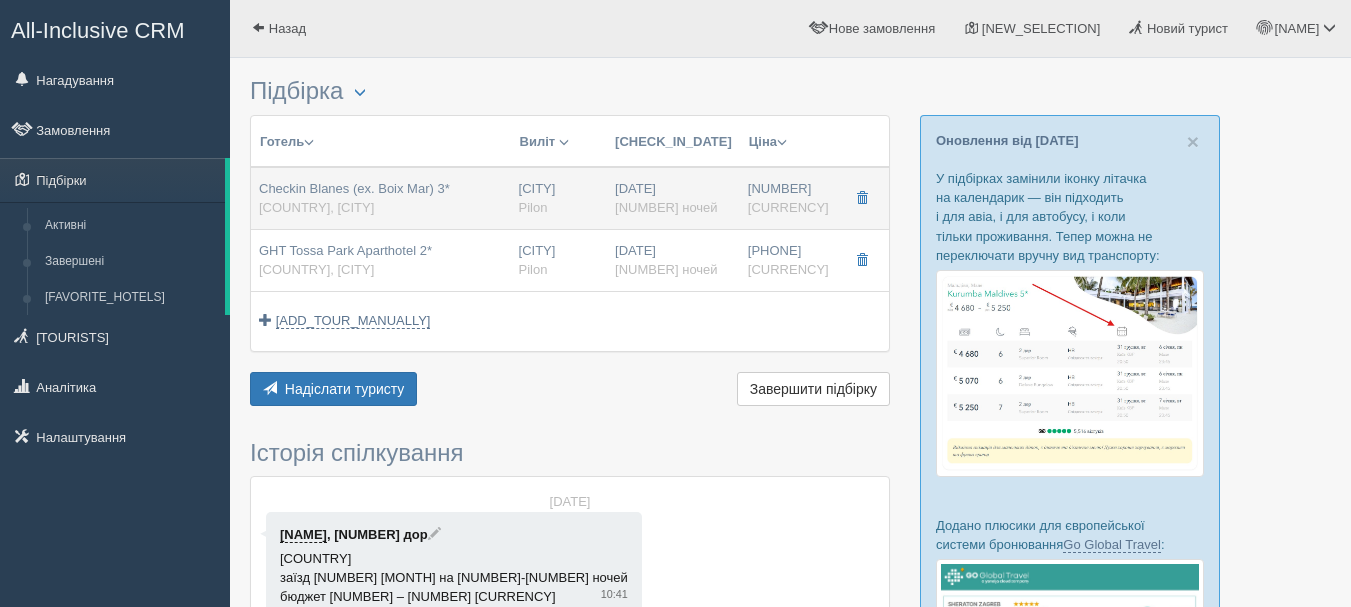 click on "[HOTEL_NAME]
[COUNTRY], [CITY]" at bounding box center (354, 198) 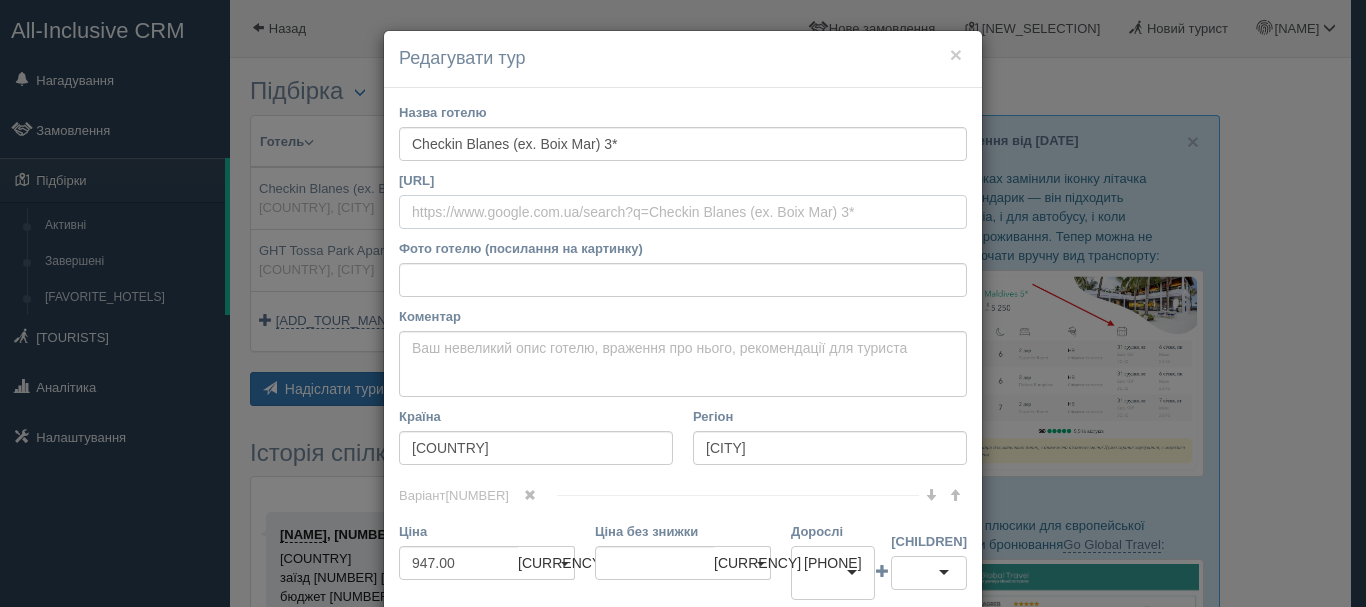 click on "Посилання на готель для туриста" at bounding box center [683, 212] 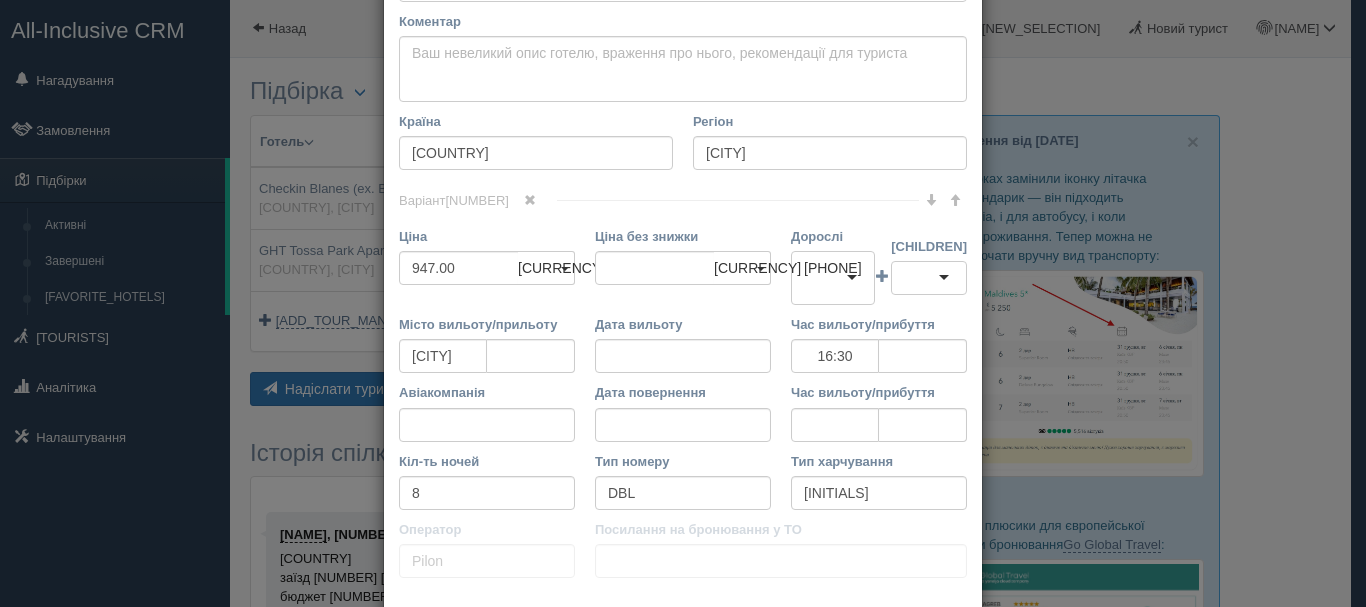 scroll, scrollTop: 300, scrollLeft: 0, axis: vertical 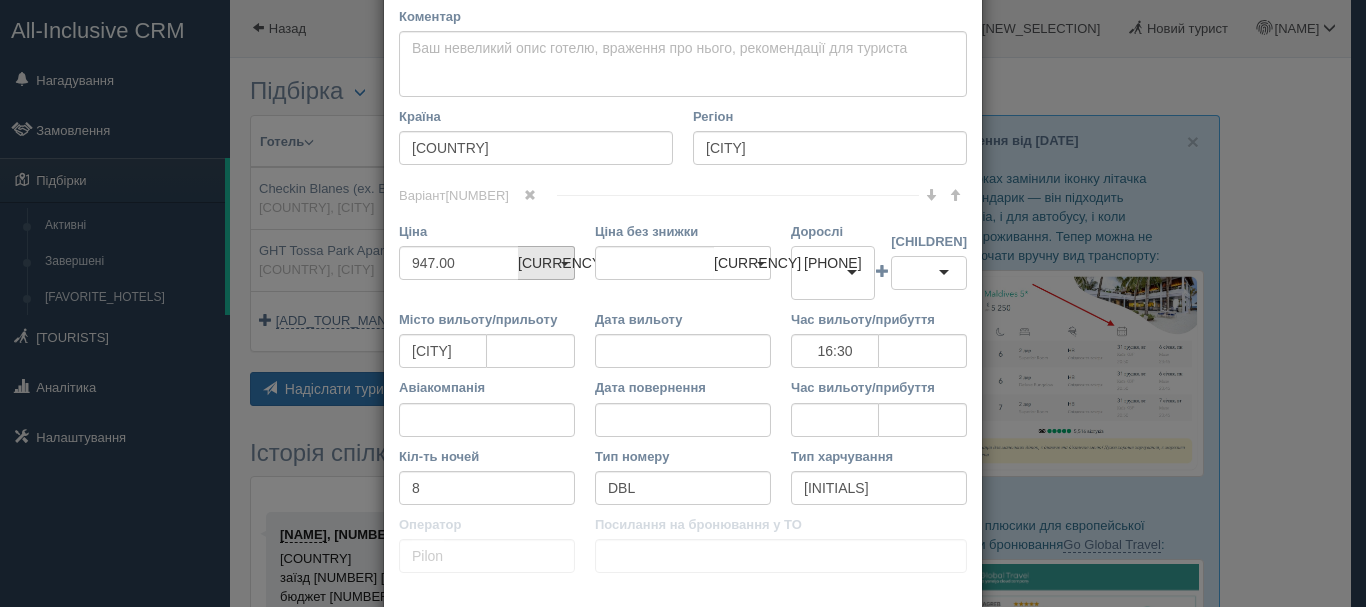 click on "EUR" at bounding box center [546, 263] 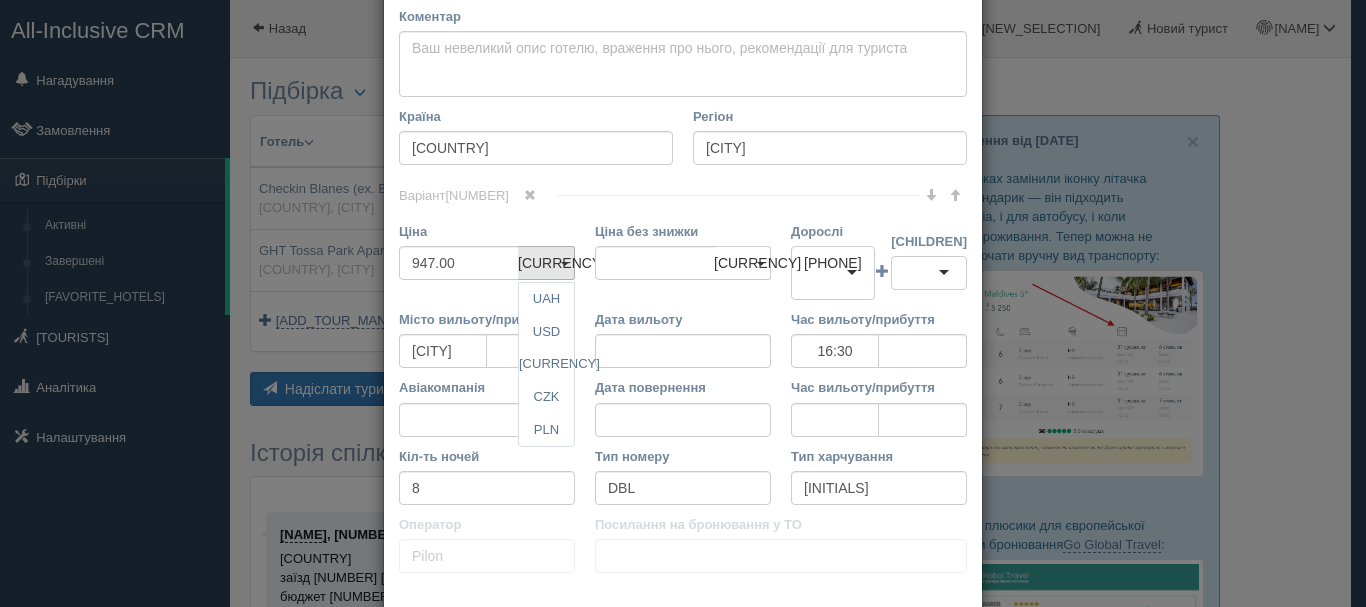 click on "Варіант                                     1
Ціна
947.00
UAH
USD
EUR
CZK
PLN
EUR
UAH
USD
EUR
CZK
PLN" at bounding box center (683, 389) 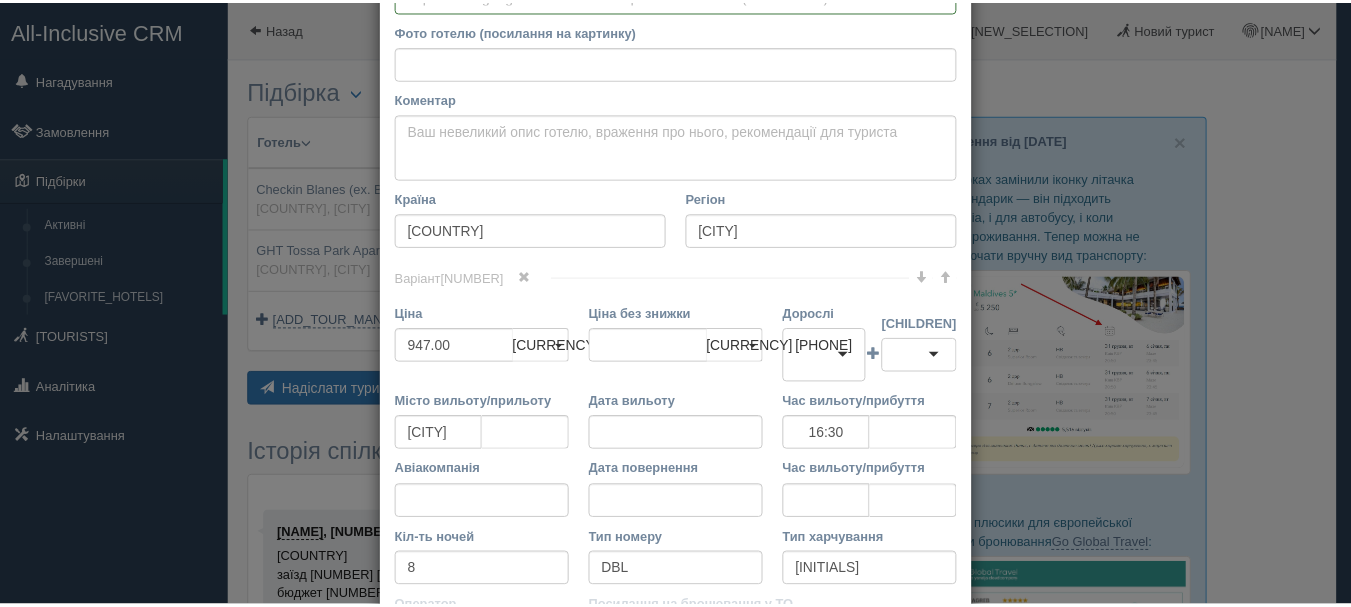 scroll, scrollTop: 0, scrollLeft: 0, axis: both 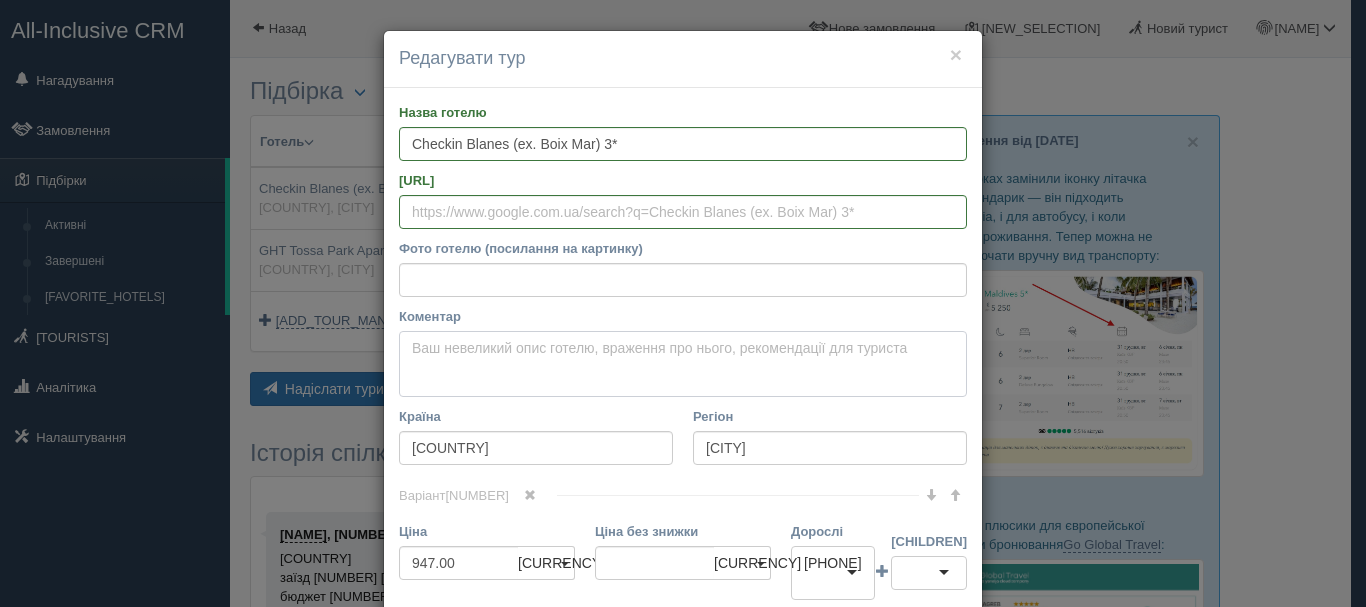 click on "Коментар
Основний опис
Додатковий опис
Закріпити
Збережено
Необхідно вказати назву готелю і країну" at bounding box center (683, 364) 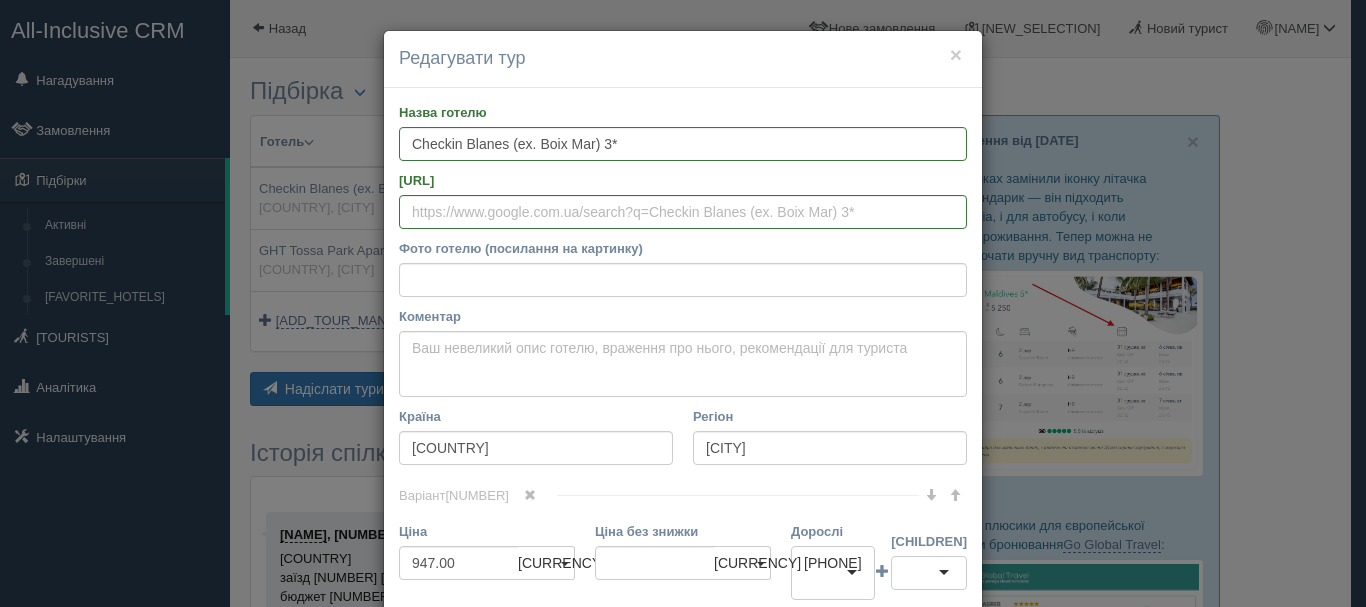 click on "×
Редагувати тур
Назва готелю
Checkin Blanes (ex. Boix Mar) 3*
Посилання на готель для туриста
Фото готелю (посилання на картинку)
Не вдалось завантажити фото. Можливо, Ви скопіювали посилання на сторінку, а не на картинку
Коментар
Основний опис
Додатковий опис
Закріпити
Збережено
Країна" at bounding box center (683, 303) 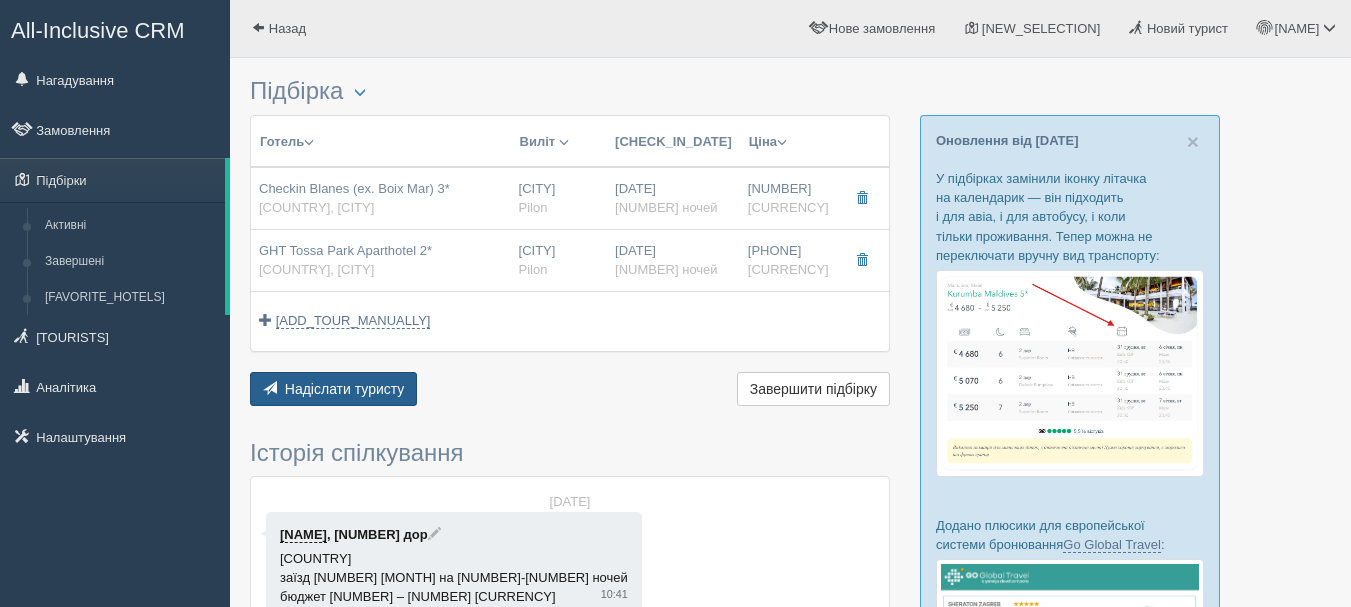 click on "Надіслати туристу" at bounding box center (345, 389) 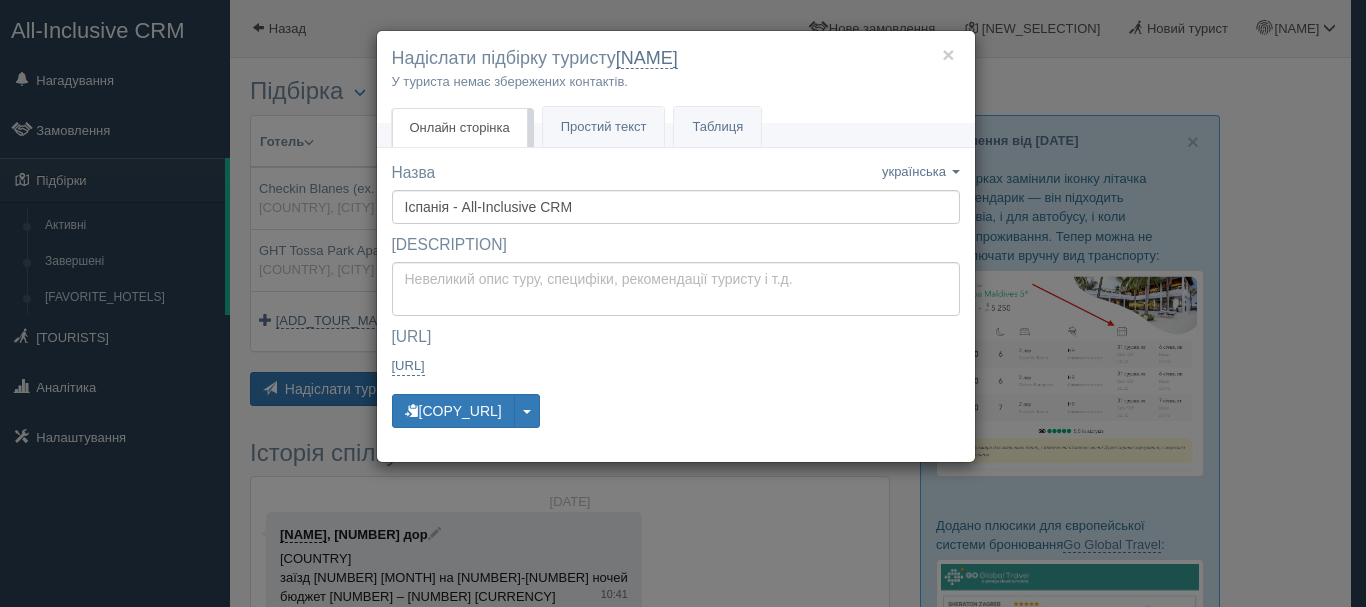 click on "×
Надіслати підбірку туристу  Анар
У туриста немає збережених контактів.
Онлайн сторінка
Онлайн
Простий текст
Текст" at bounding box center (683, 303) 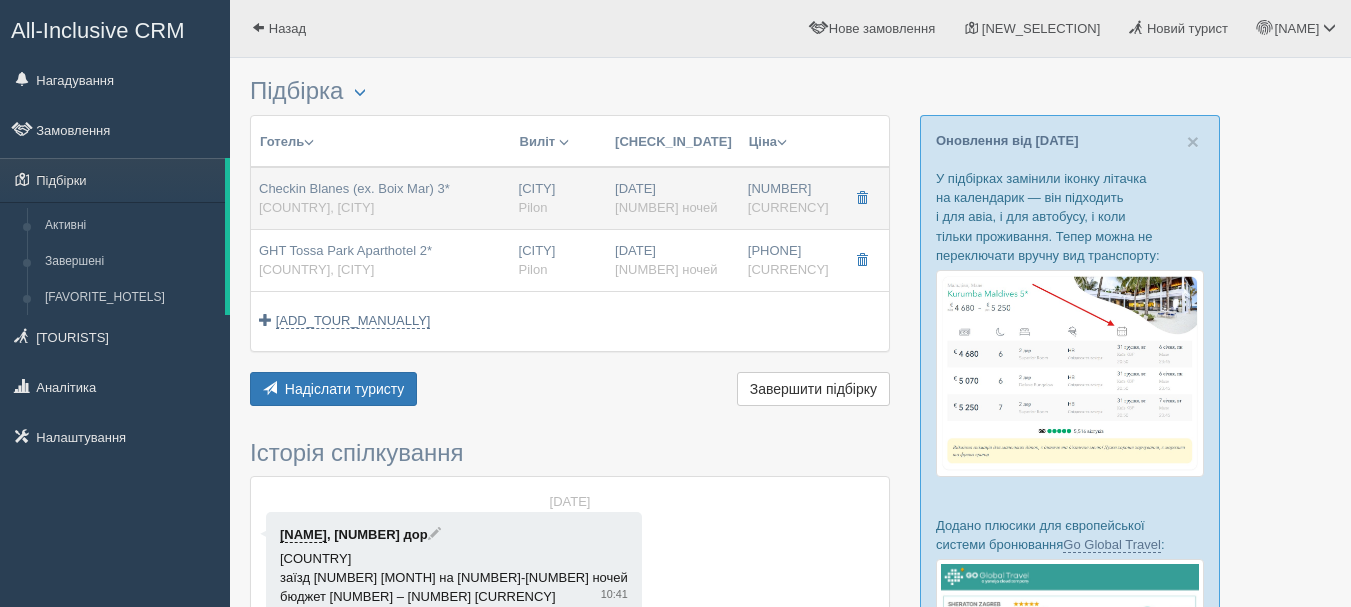 click on "Іспанія, Бланес" at bounding box center (316, 207) 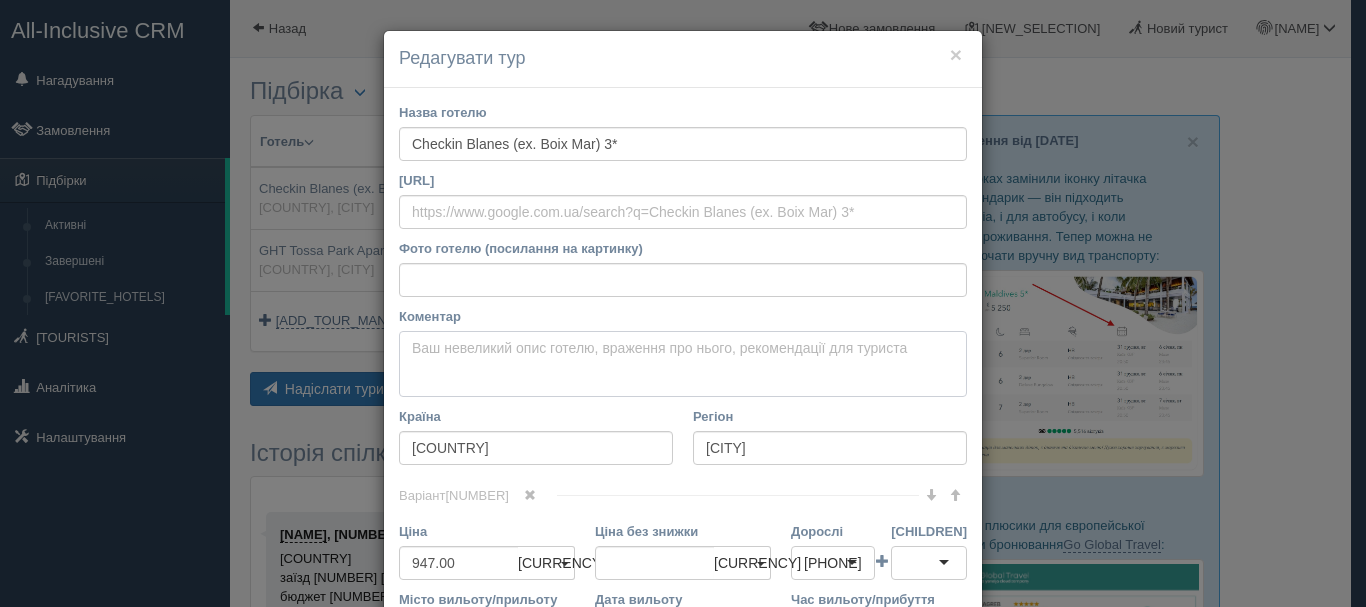 click on "Коментар
Основний опис
Додатковий опис
Закріпити
Збережено
Необхідно вказати назву готелю і країну" at bounding box center [683, 364] 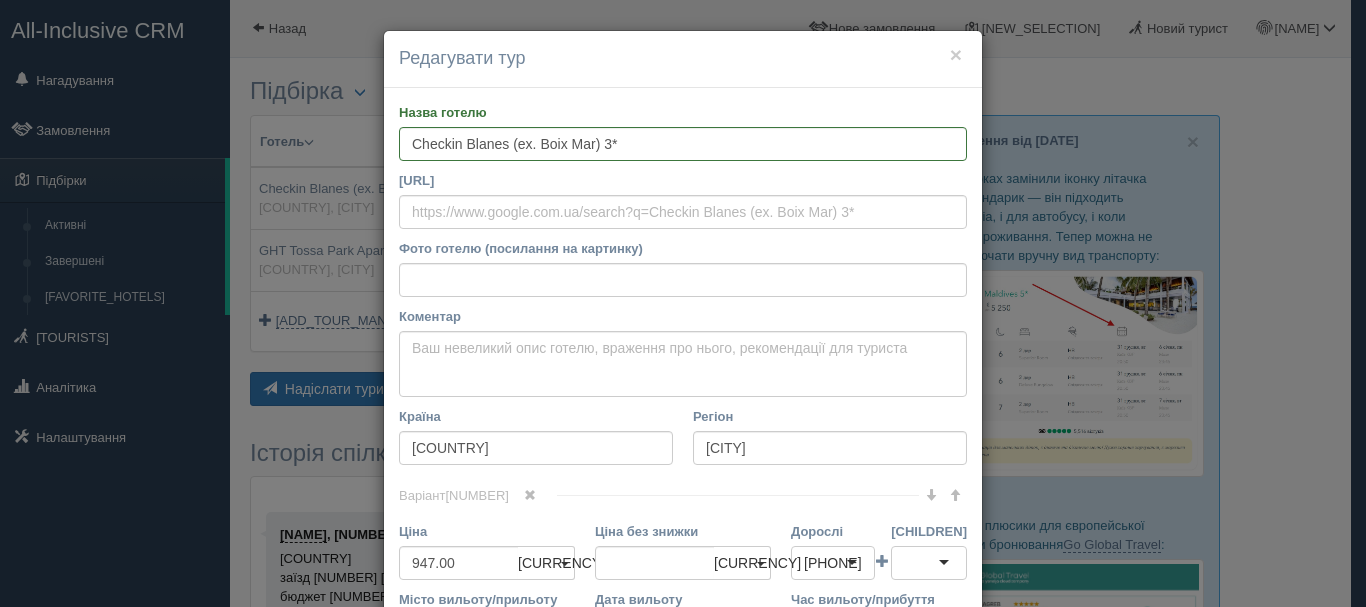 click on "×
Редагувати тур
Назва готелю
Checkin Blanes (ex. Boix Mar) 3*
Посилання на готель для туриста
Фото готелю (посилання на картинку)
Не вдалось завантажити фото. Можливо, Ви скопіювали посилання на сторінку, а не на картинку
Коментар
Основний опис
Додатковий опис
Закріпити
Збережено
Країна" at bounding box center [683, 303] 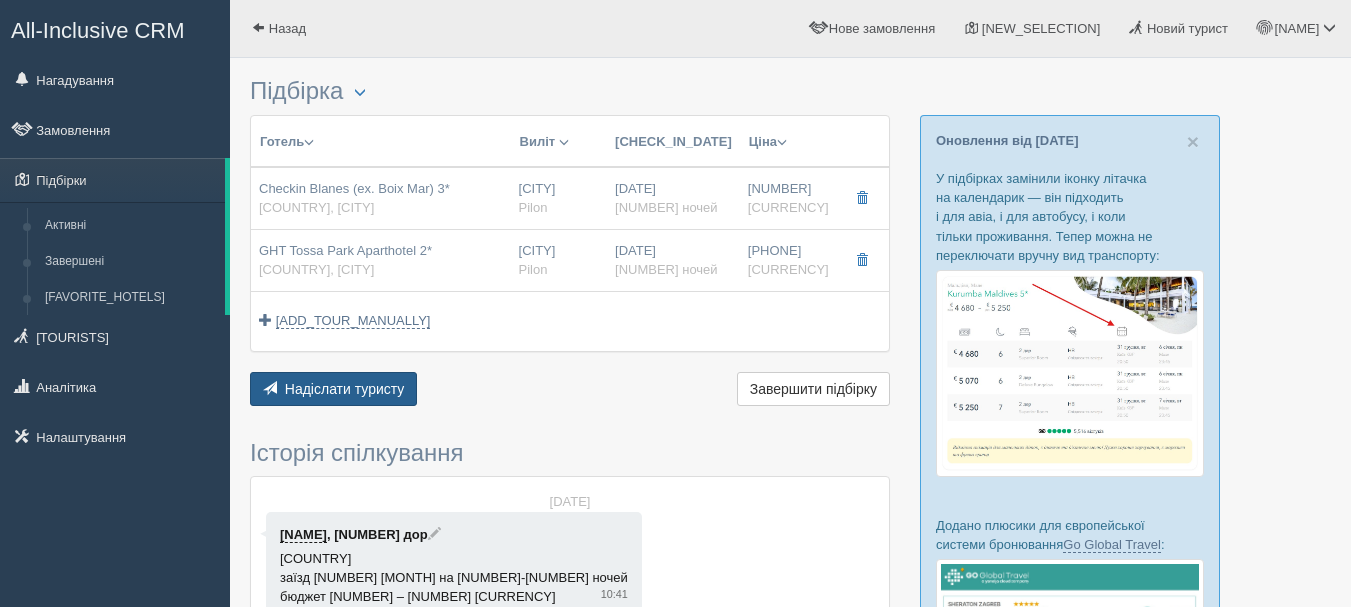 click on "Надіслати туристу" at bounding box center (345, 389) 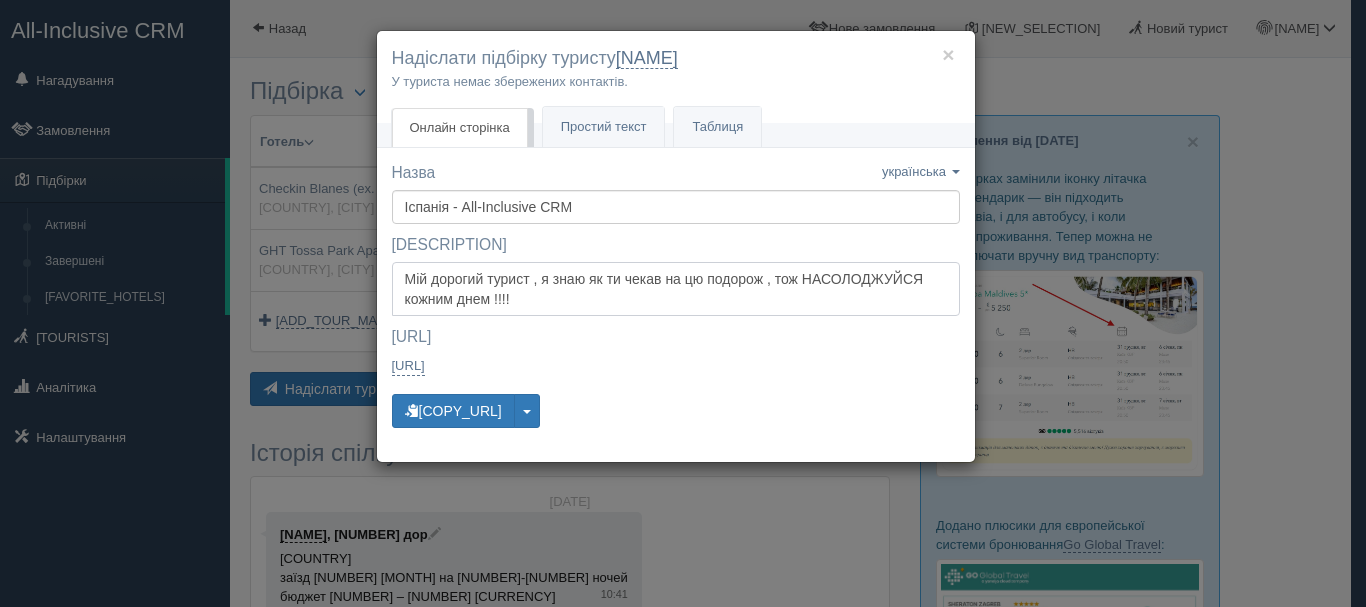 click on "Мій дорогий турист , я знаю як ти чекав на цю подорож , тож НАСОЛОДЖУЙСЯ кожним днем !!!!" at bounding box center [676, 289] 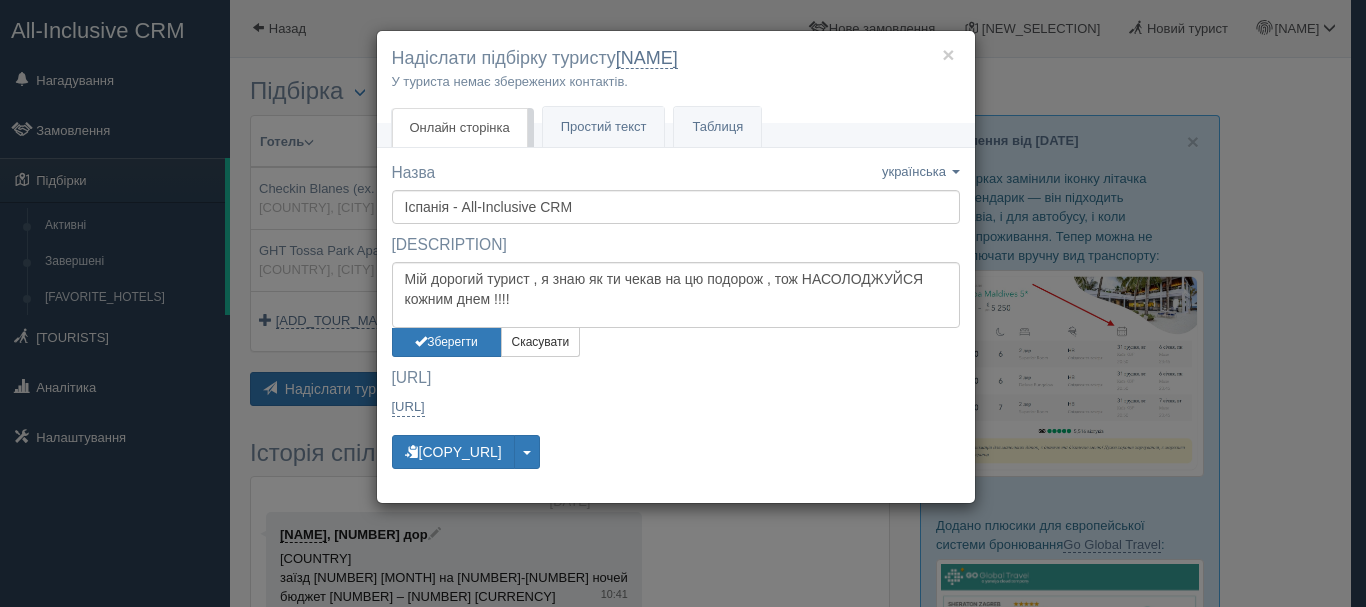 click on "×
Надіслати підбірку туристу  Анар
У туриста немає збережених контактів.
Онлайн сторінка
Онлайн
Простий текст
Текст" at bounding box center [683, 303] 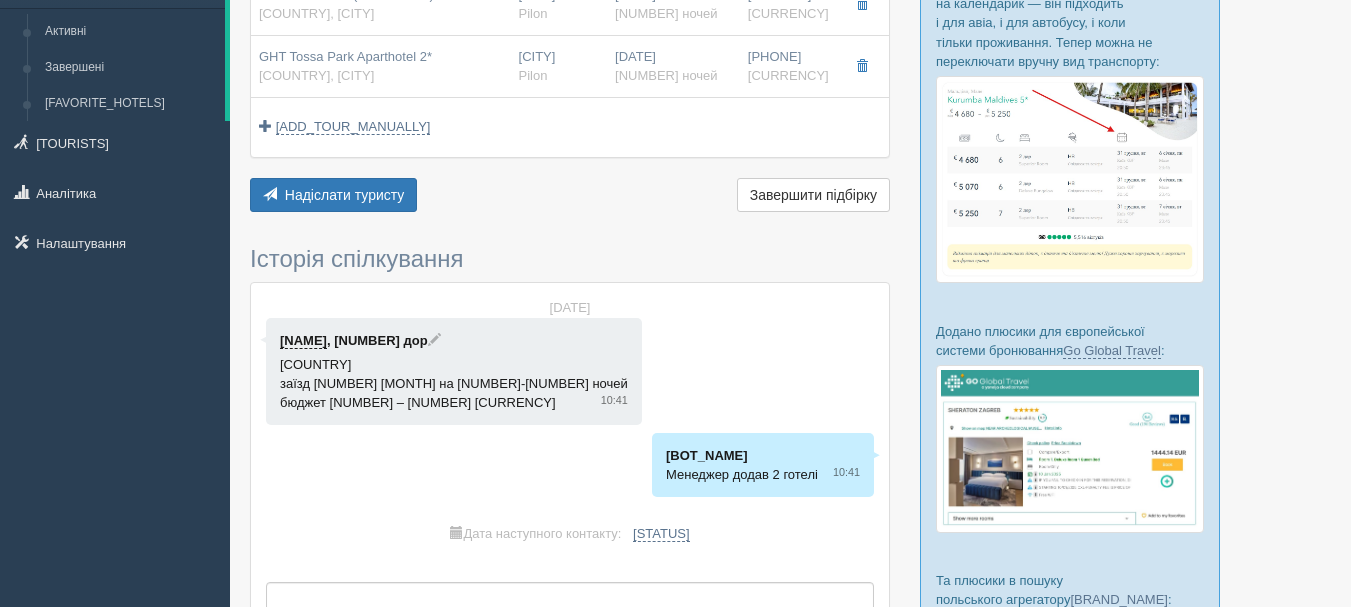 scroll, scrollTop: 0, scrollLeft: 0, axis: both 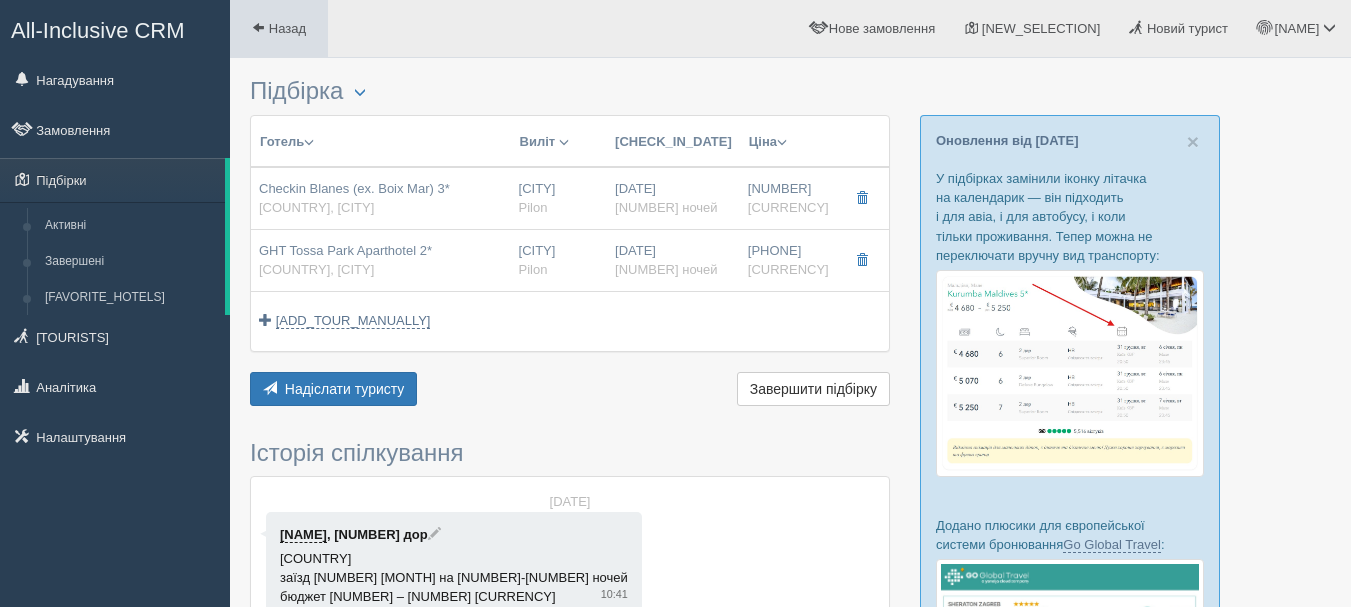 click on "Назад" at bounding box center [287, 28] 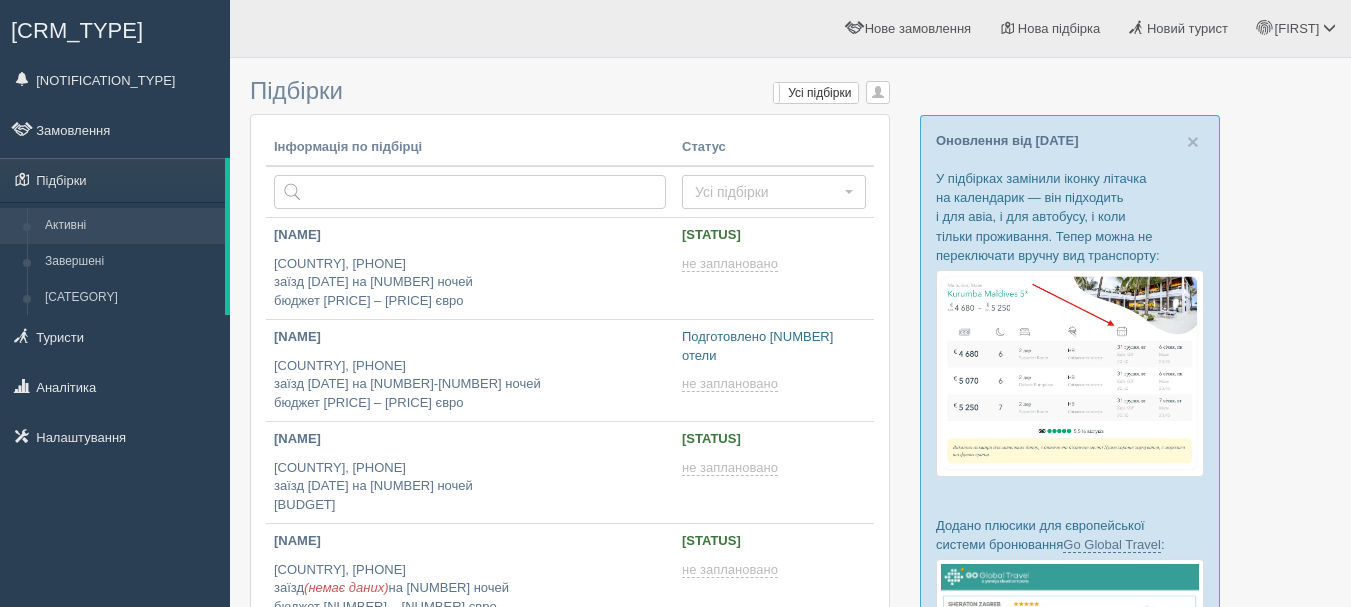 scroll, scrollTop: 0, scrollLeft: 0, axis: both 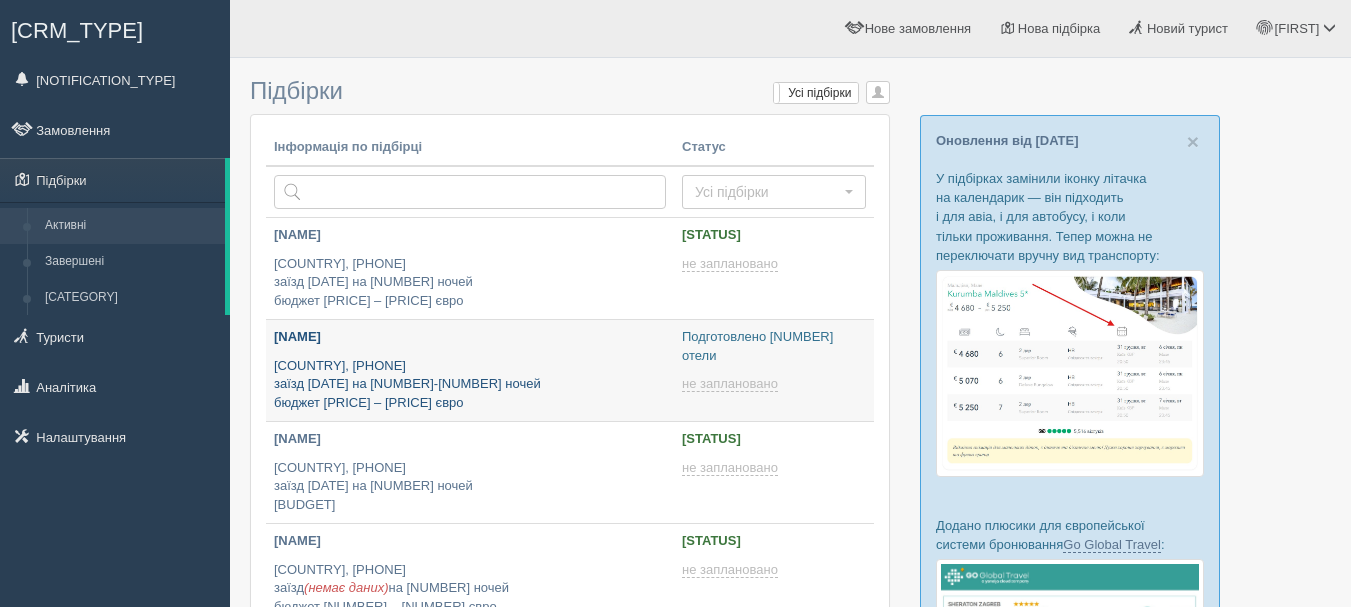 click on "Іспанія, 2+0 заїзд 18 червня на 7-8 ночей бюджет 900 – 1000 євро" at bounding box center (470, 385) 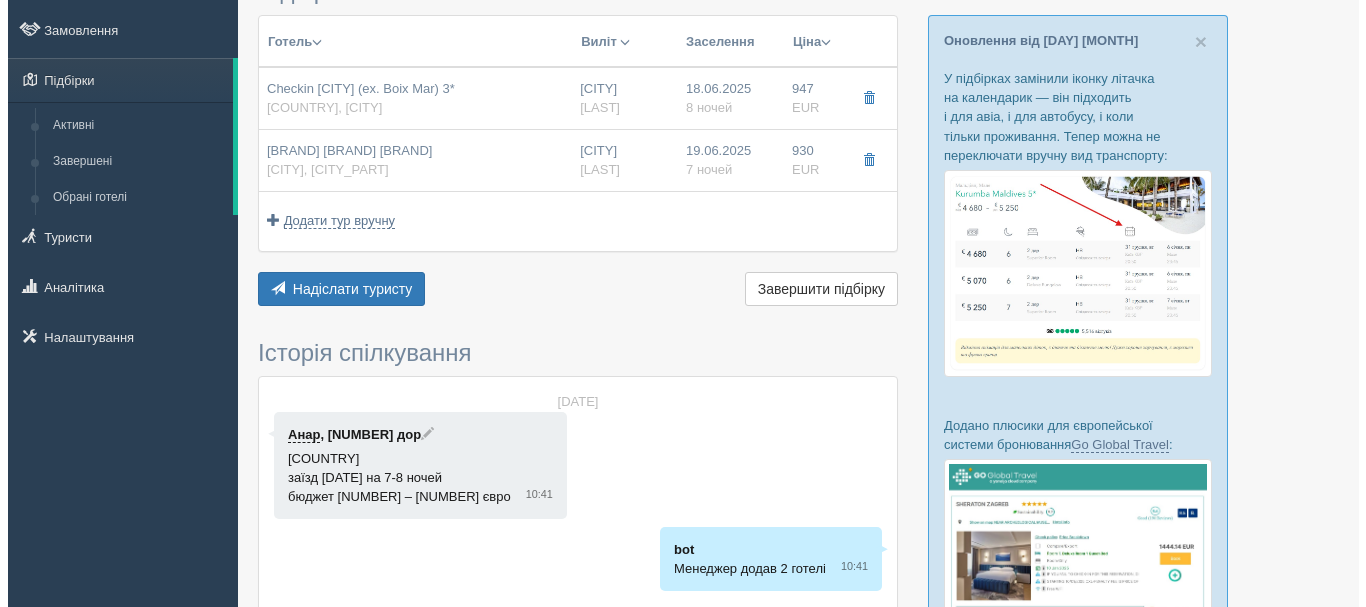 scroll, scrollTop: 0, scrollLeft: 0, axis: both 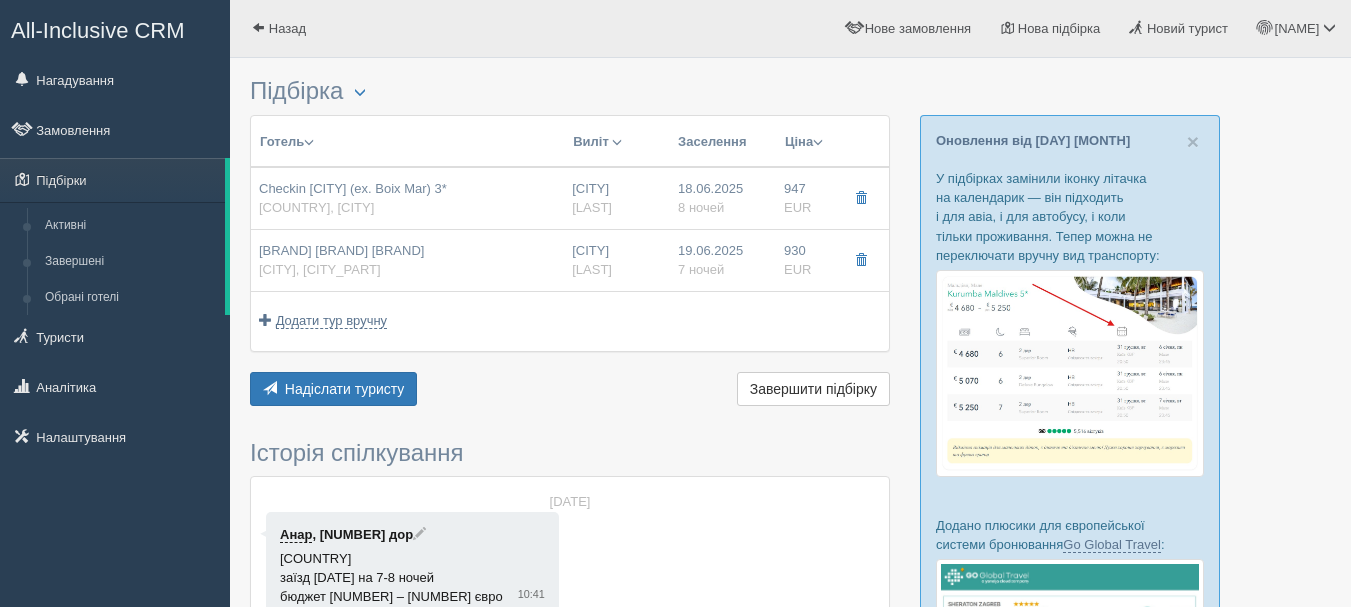 click on "Checkin Blanes (ex. Boix Mar) 3*
[COUNTRY], [CITY]" at bounding box center [353, 198] 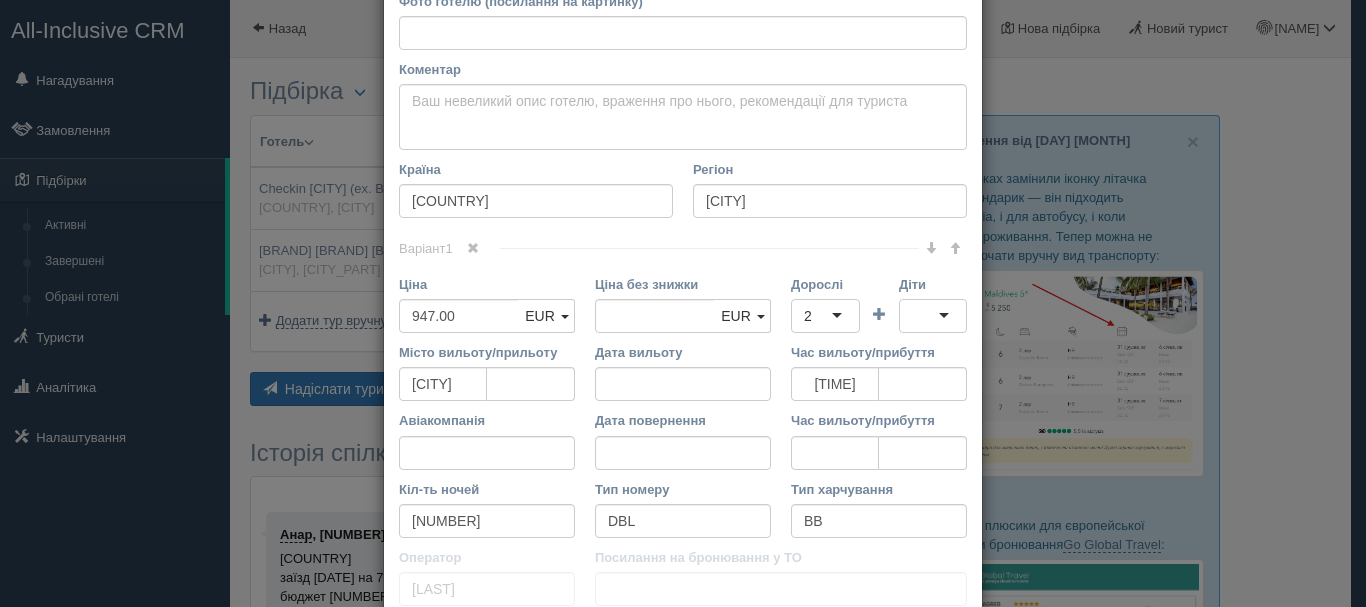 scroll, scrollTop: 0, scrollLeft: 0, axis: both 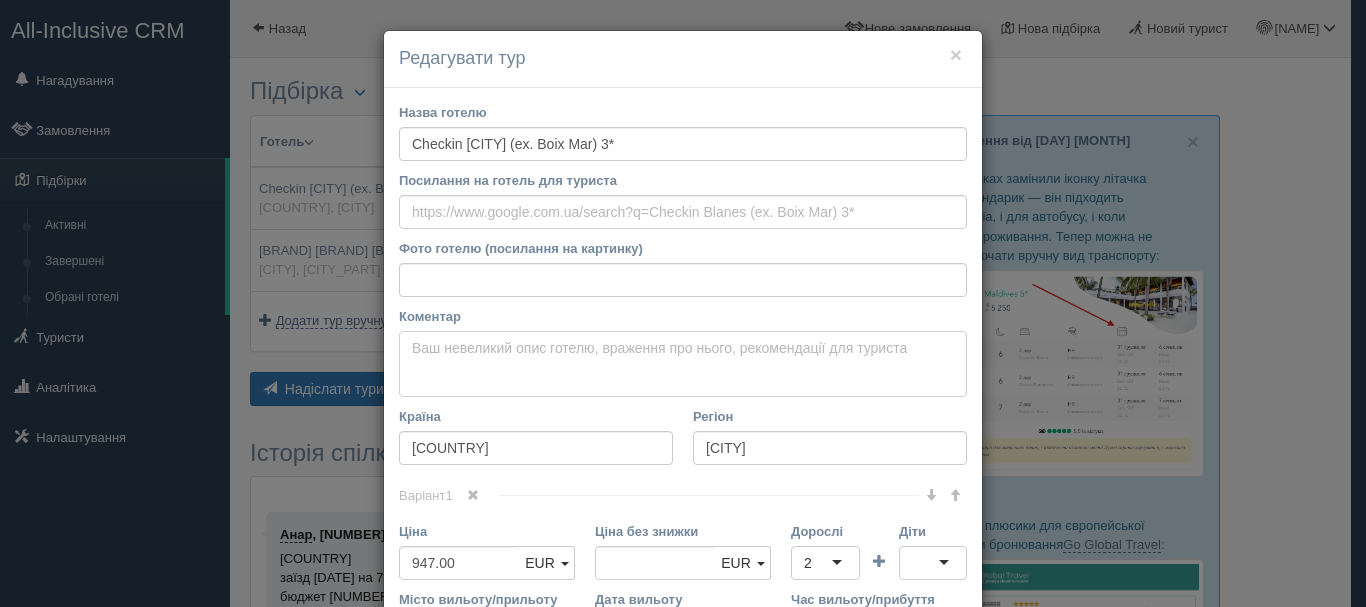 click on "Коментар
Основний опис
Додатковий опис
Закріпити
Збережено
Необхідно вказати назву готелю і країну" at bounding box center (683, 364) 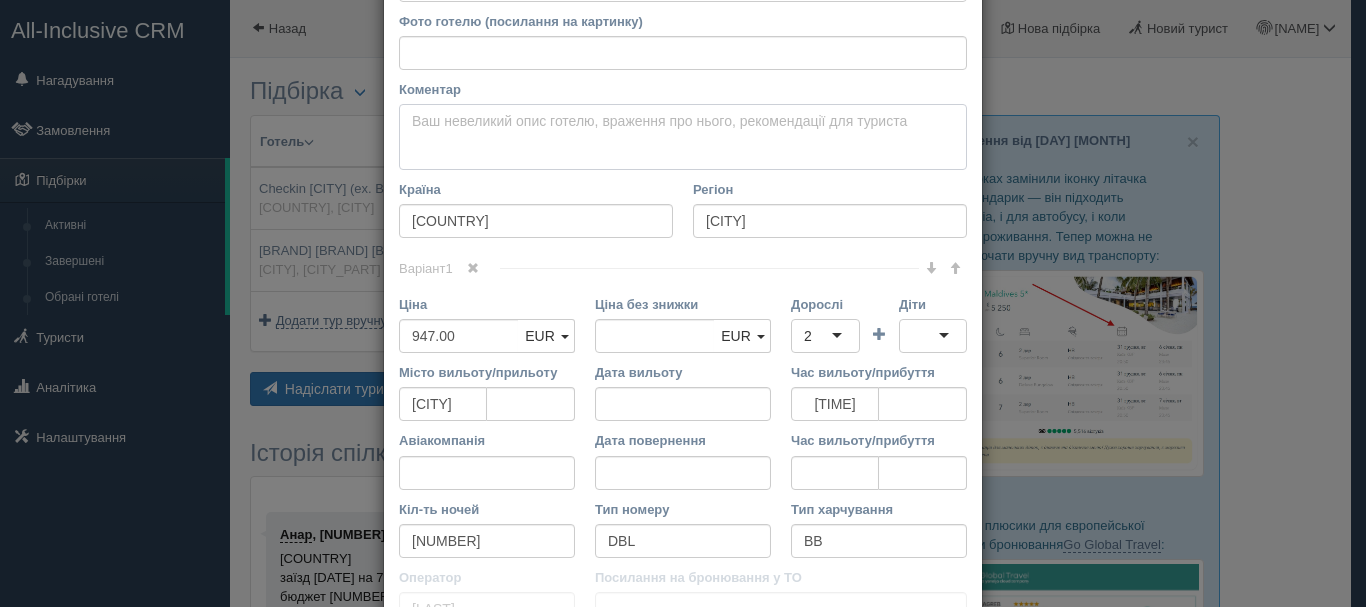 scroll, scrollTop: 300, scrollLeft: 0, axis: vertical 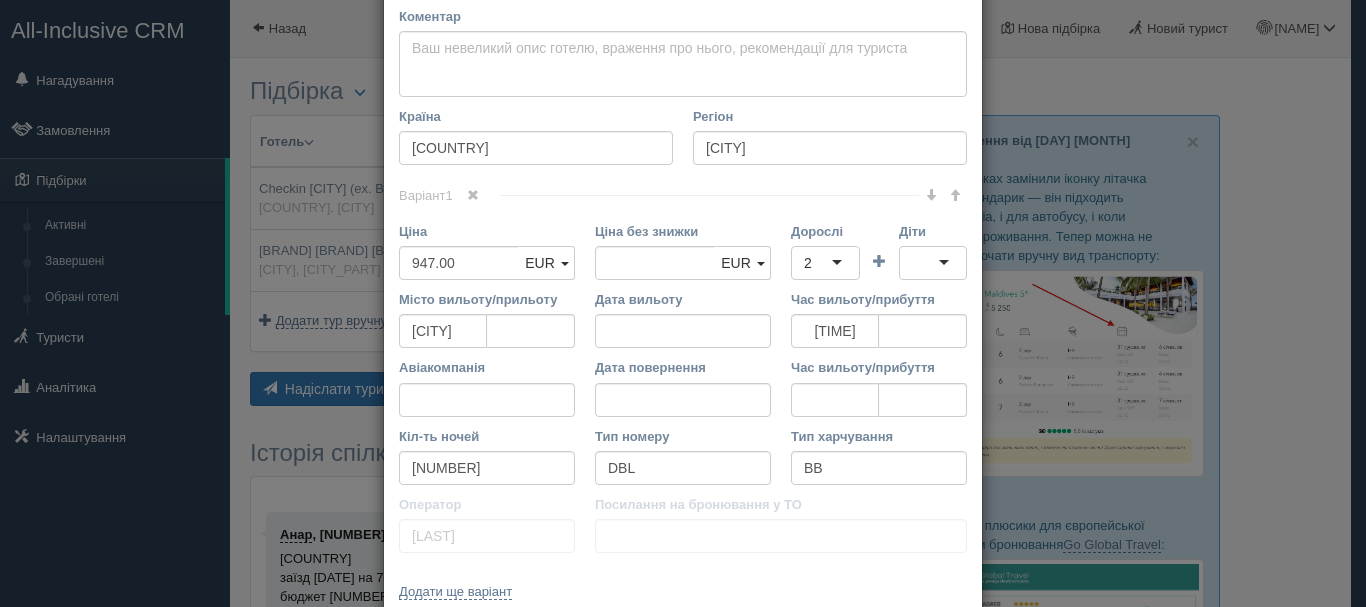 click on "Країна" at bounding box center (683, 303) 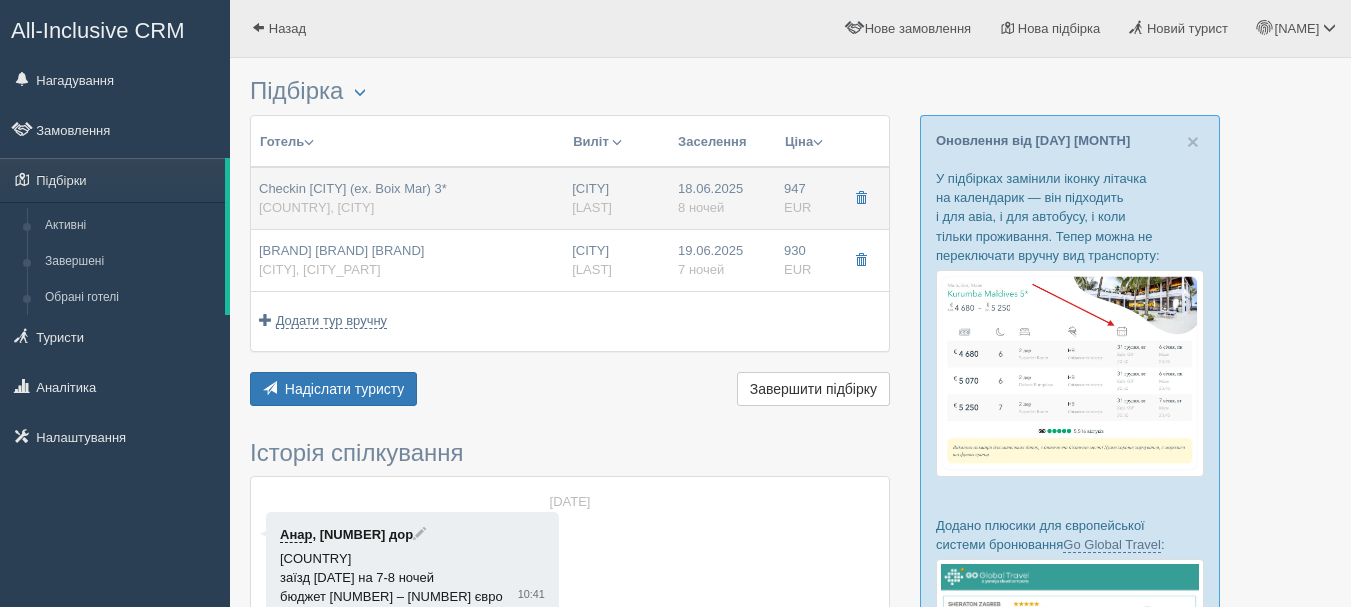 click on "Checkin Blanes (ex. Boix Mar) 3*
[COUNTRY], [CITY]" at bounding box center (353, 198) 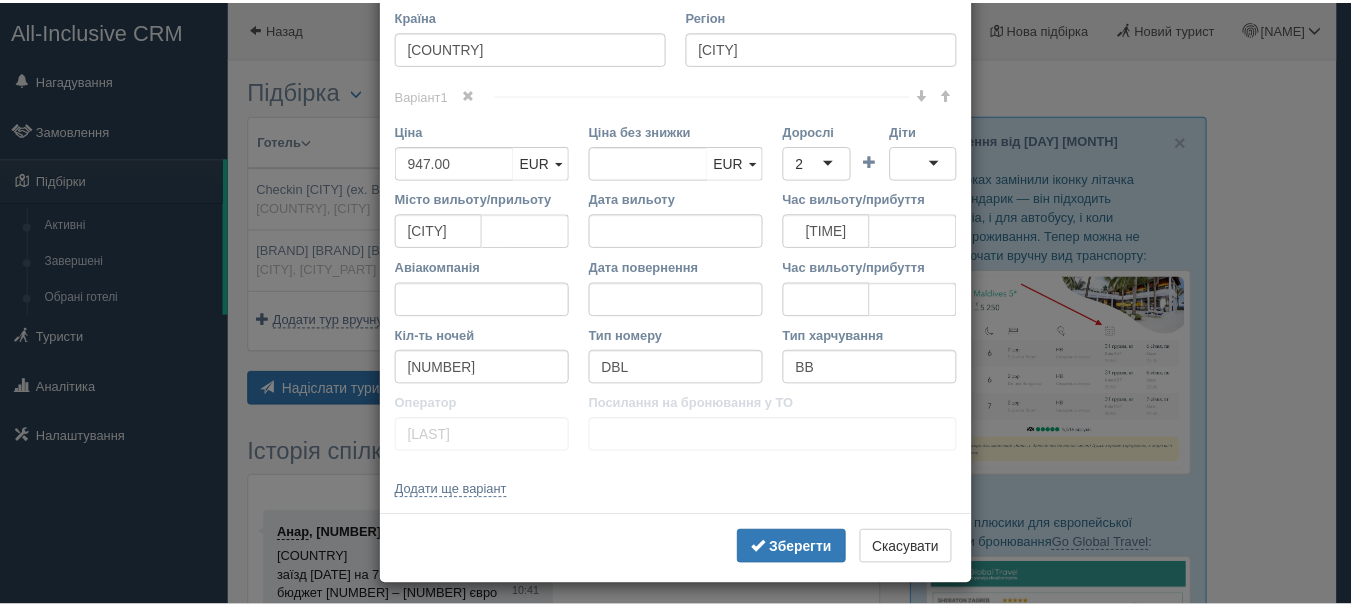scroll, scrollTop: 410, scrollLeft: 0, axis: vertical 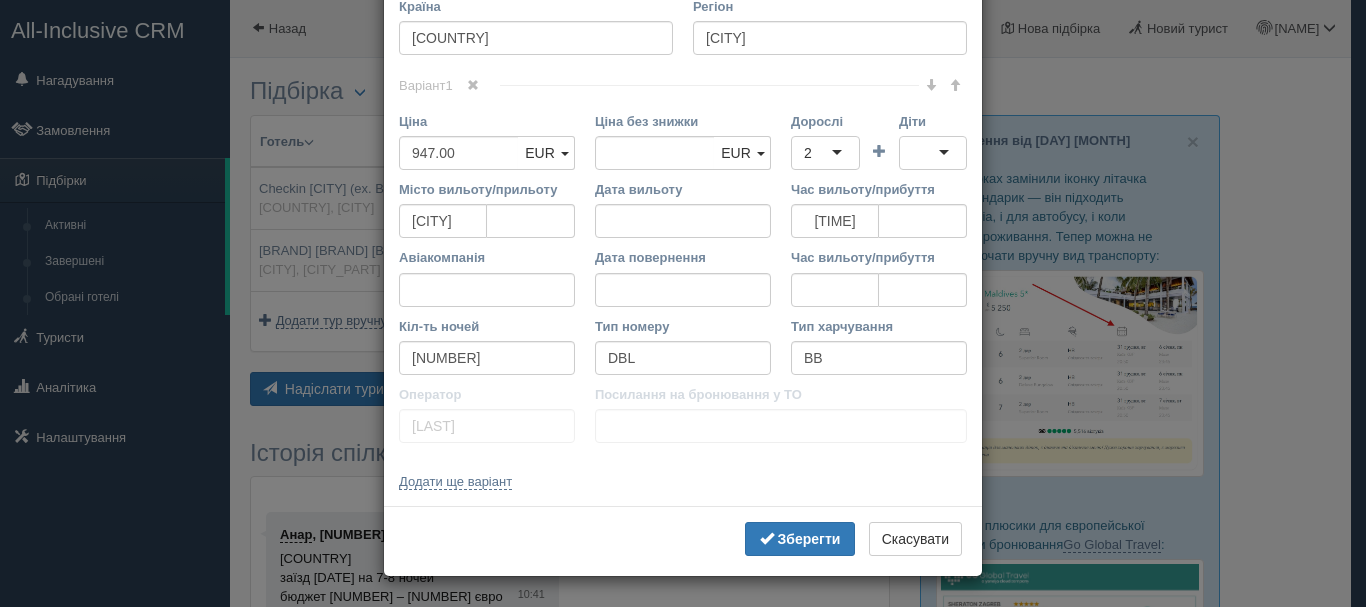click on "×
Редагувати тур
Назва готелю
Checkin Blanes (ex. Boix Mar) 3*
Посилання на готель для туриста
Фото готелю (посилання на картинку)
Не вдалось завантажити фото. Можливо, Ви скопіювали посилання на сторінку, а не на картинку
Коментар
Основний опис
Додатковий опис
Закріпити
Збережено
Країна" at bounding box center (683, 303) 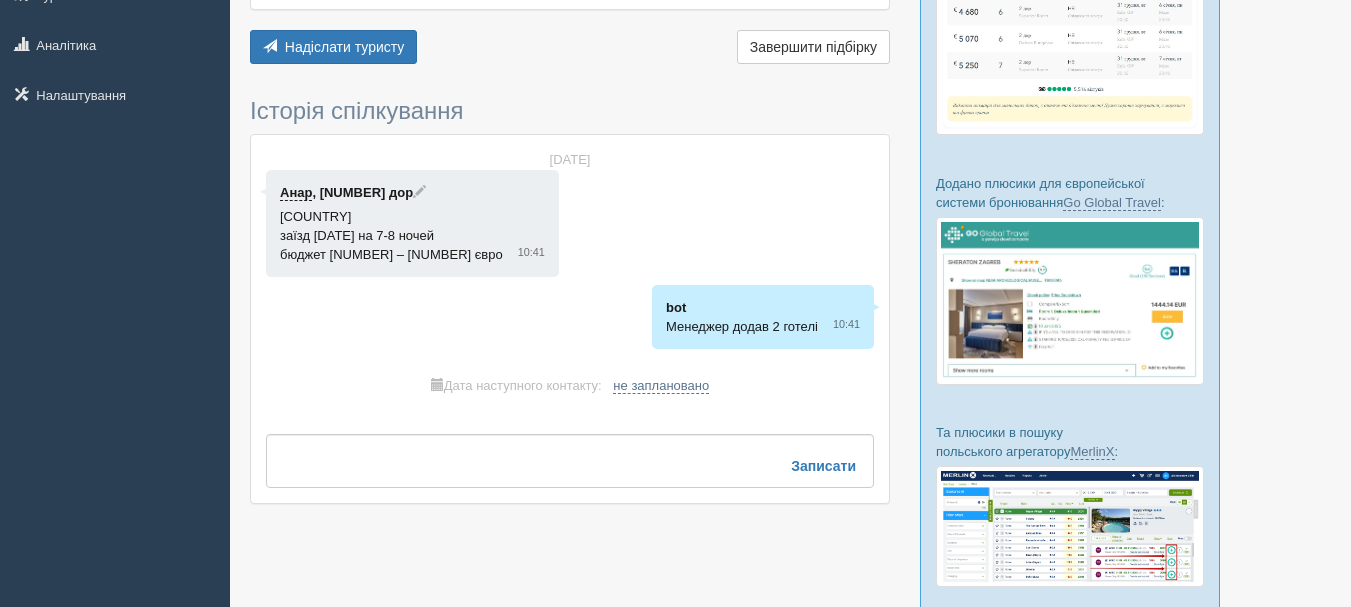 scroll, scrollTop: 400, scrollLeft: 0, axis: vertical 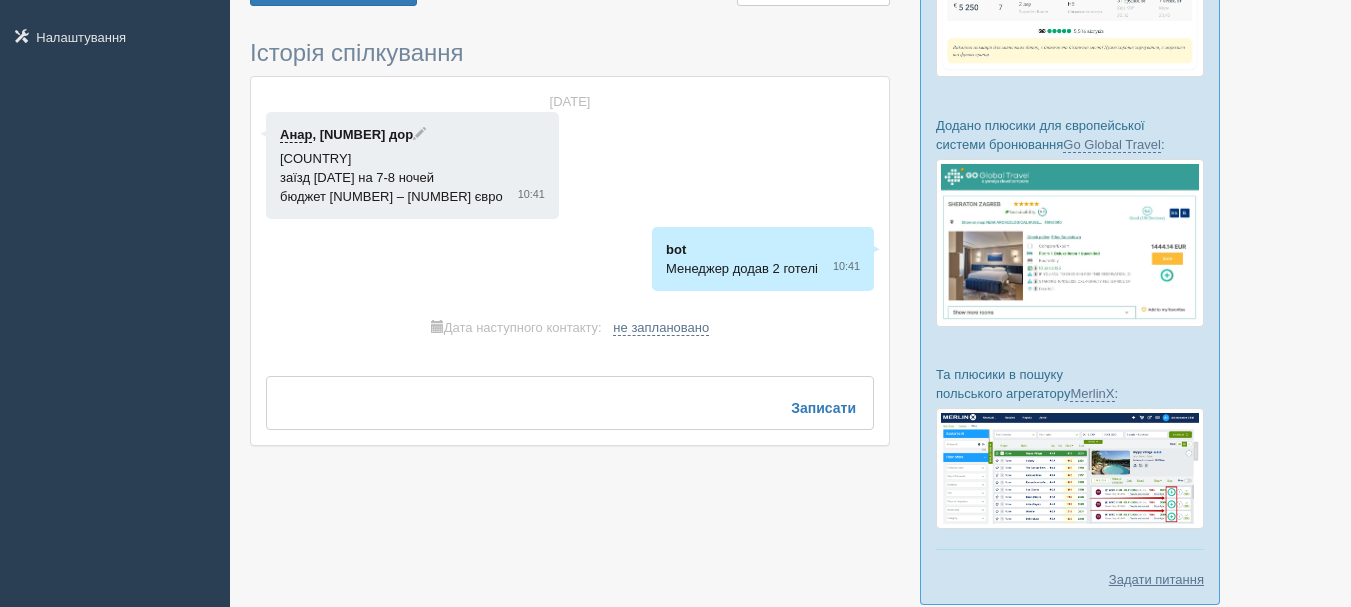 click at bounding box center (570, 403) 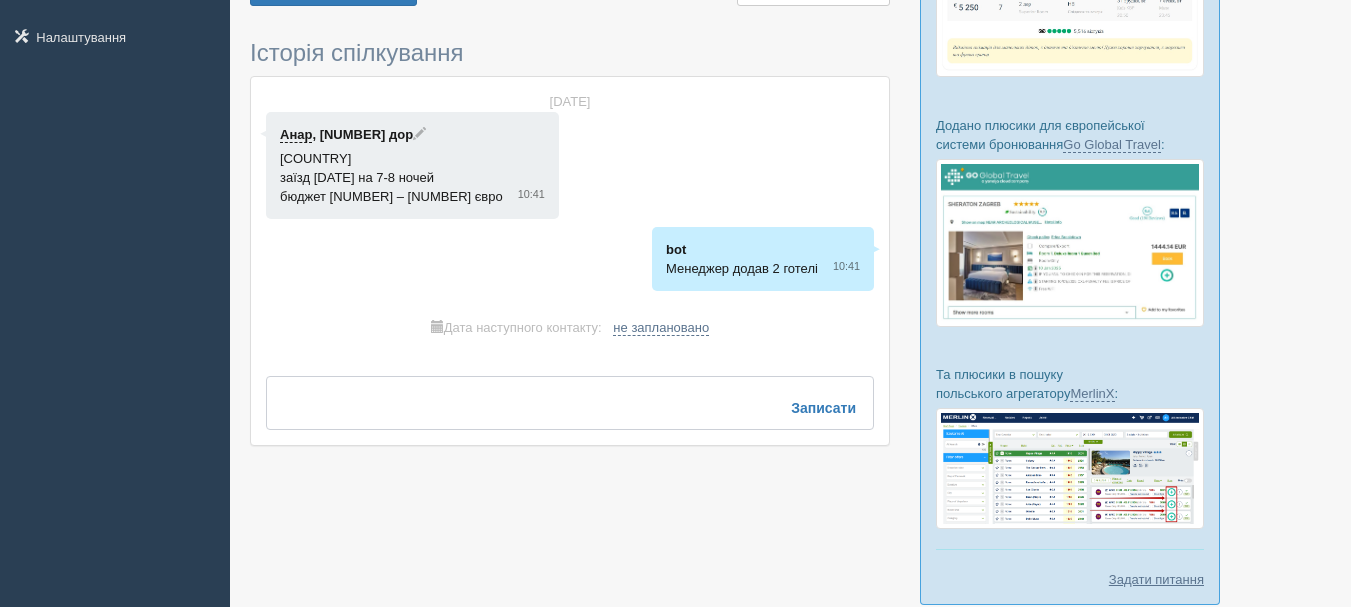 click at bounding box center (570, 403) 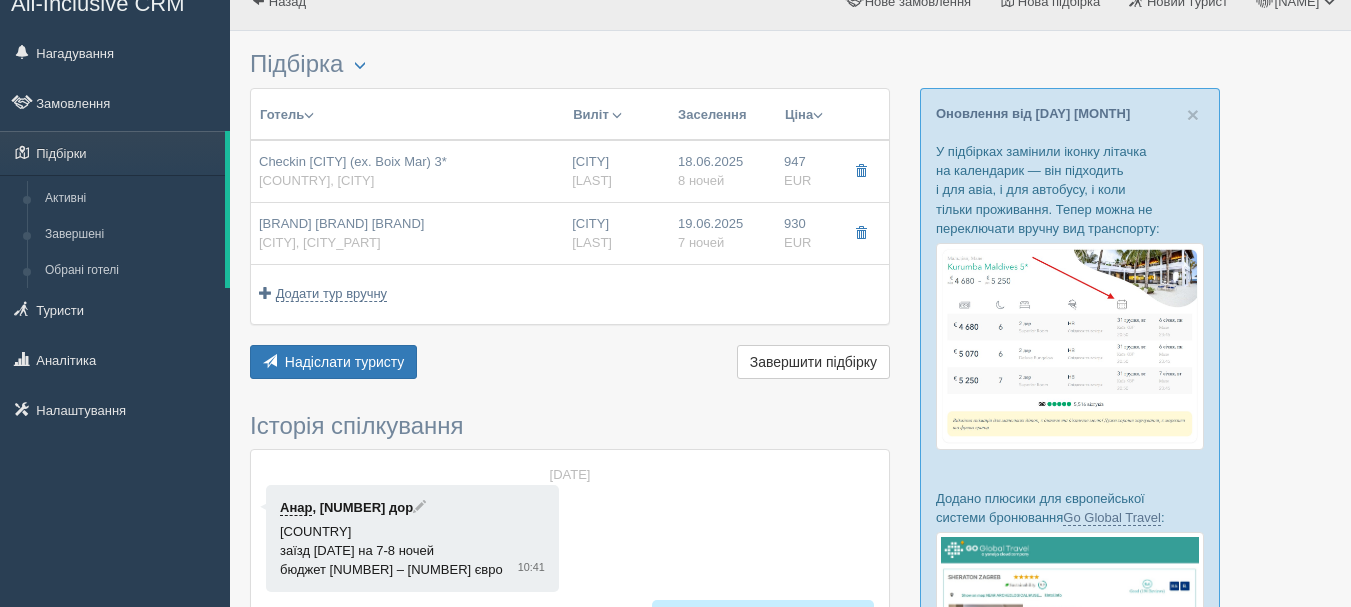 scroll, scrollTop: 0, scrollLeft: 0, axis: both 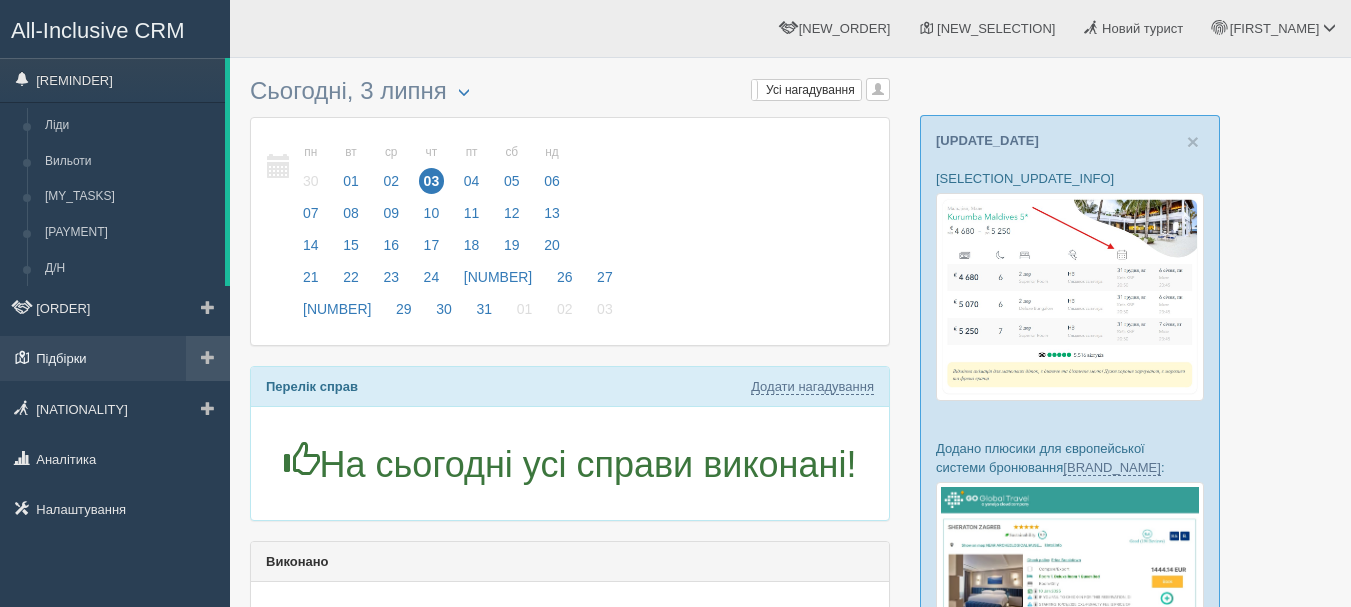 click on "Підбірки" at bounding box center [115, 358] 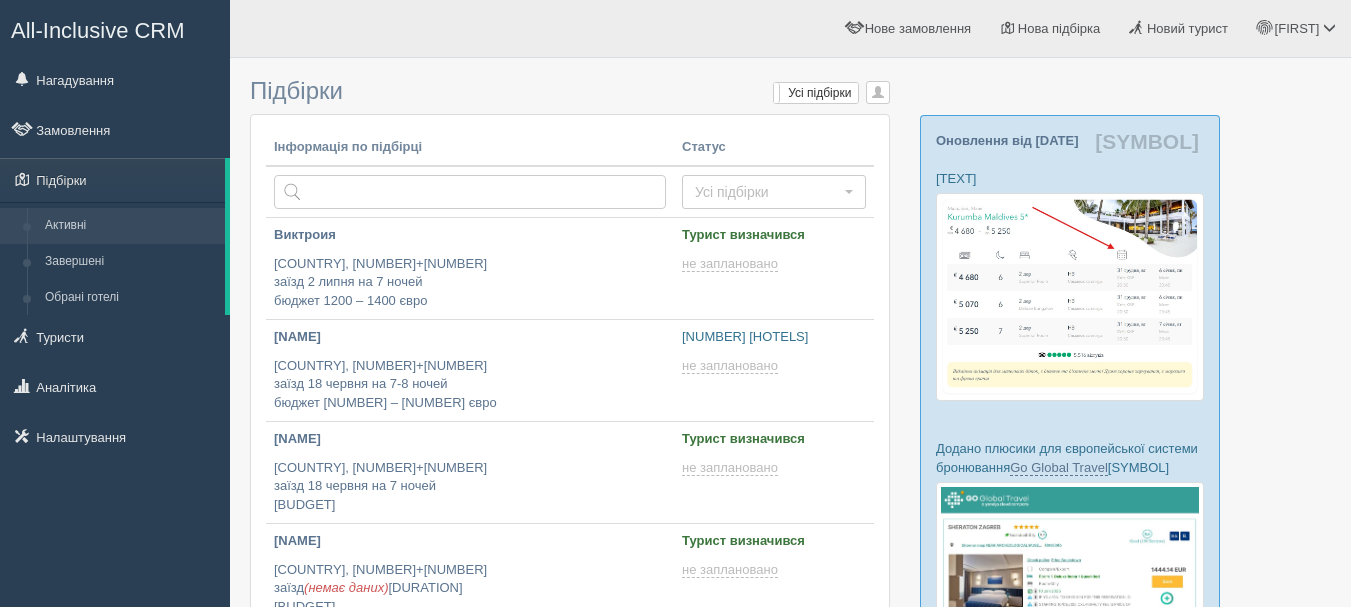 scroll, scrollTop: 0, scrollLeft: 0, axis: both 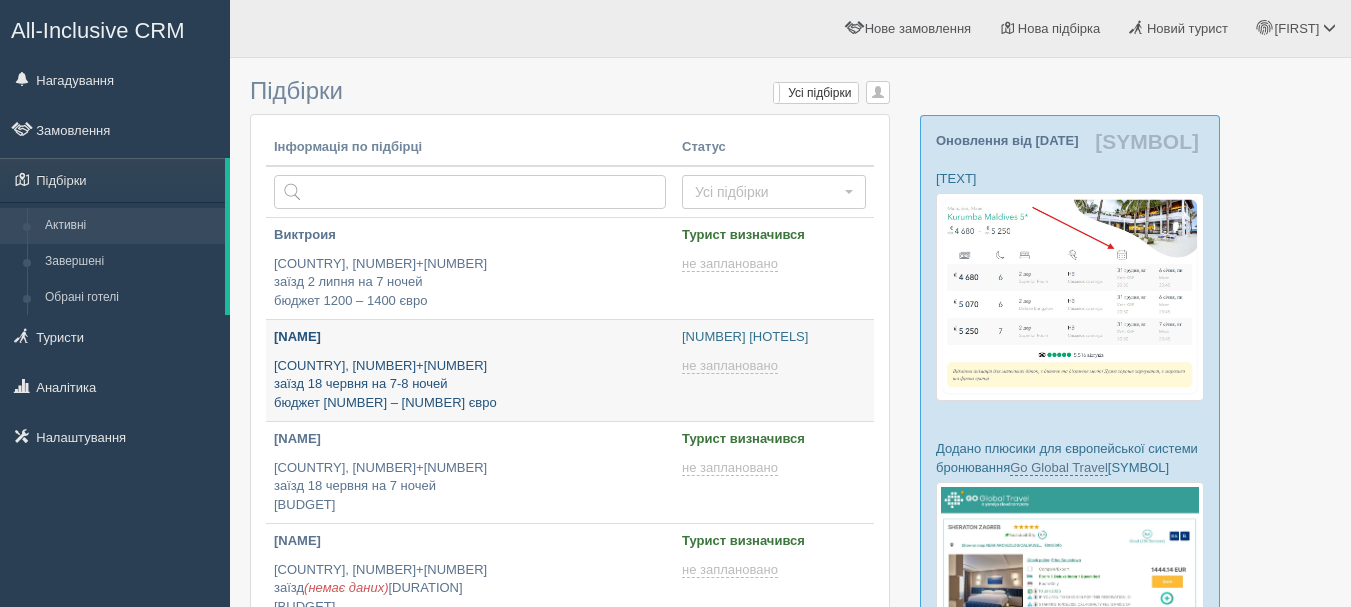 click on "Іспанія, 2+0 заїзд 18 червня на 7-8 ночей бюджет 900 – 1000 євро" at bounding box center (470, 385) 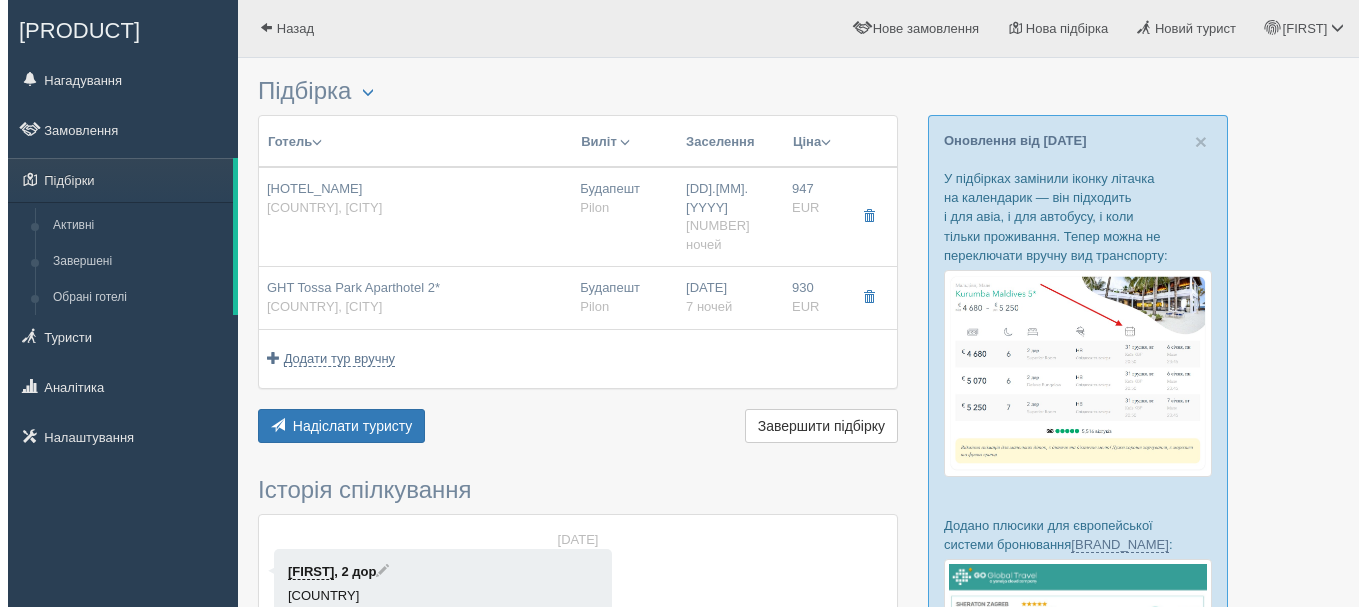 scroll, scrollTop: 0, scrollLeft: 0, axis: both 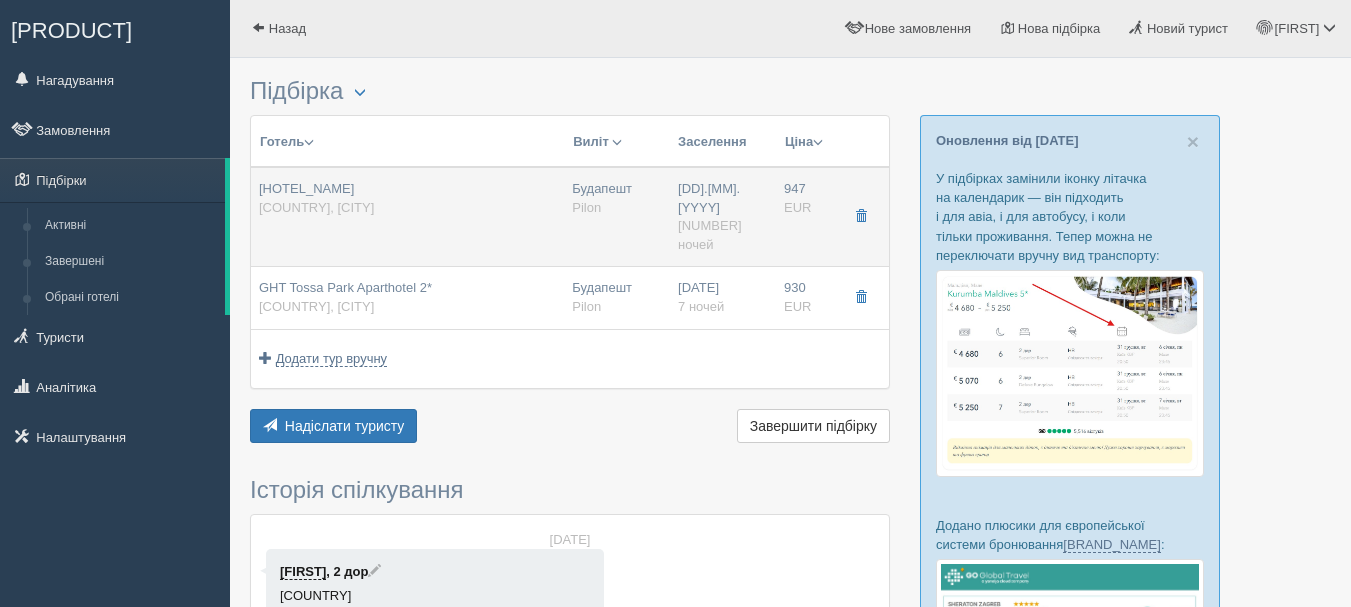 click on "[NUMBER]
[CURRENCY]
[NUMBER]" at bounding box center [806, 217] 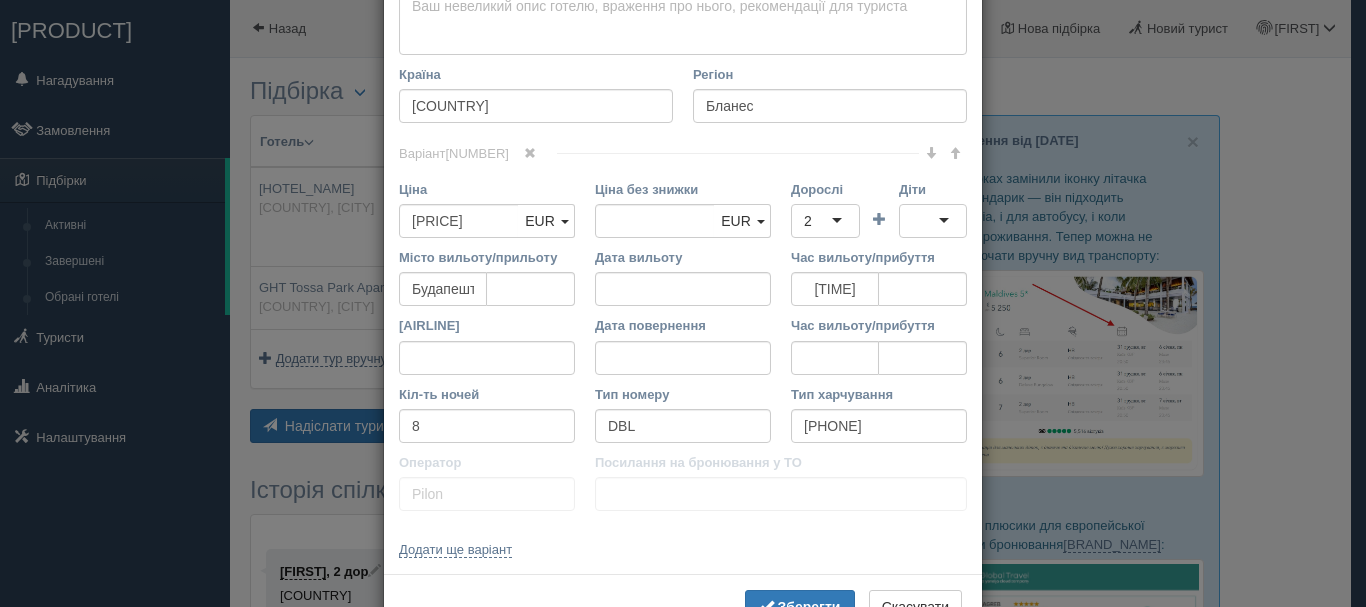 scroll, scrollTop: 400, scrollLeft: 0, axis: vertical 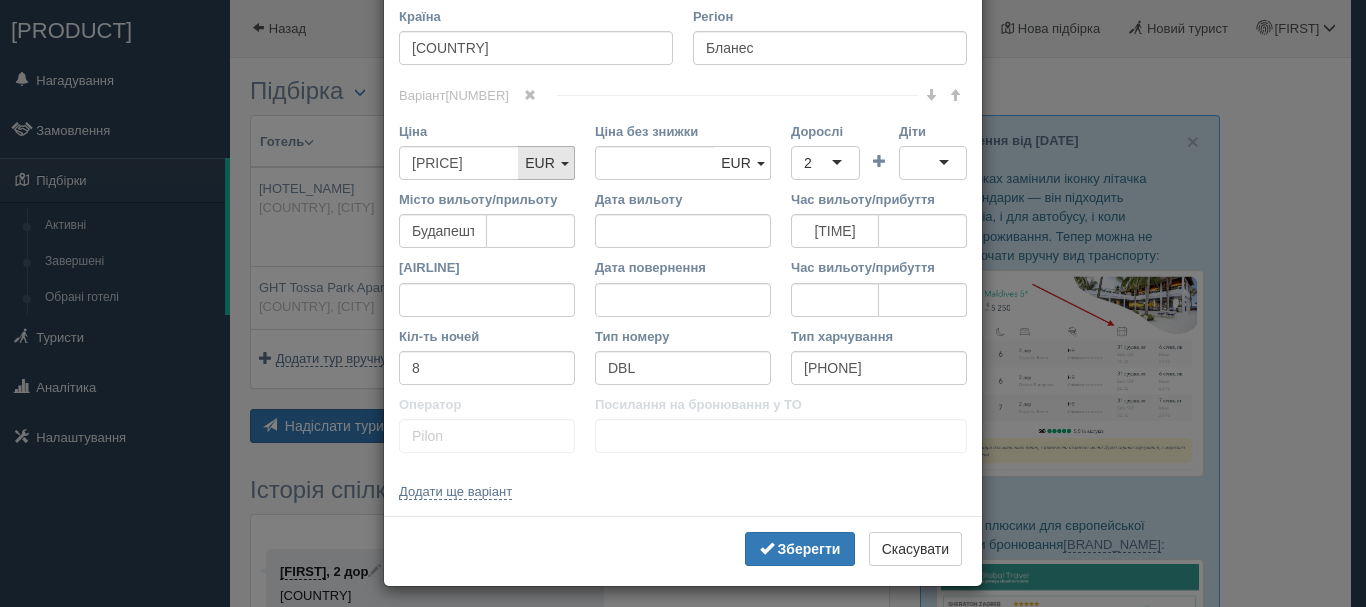 click on "EUR" at bounding box center (546, 163) 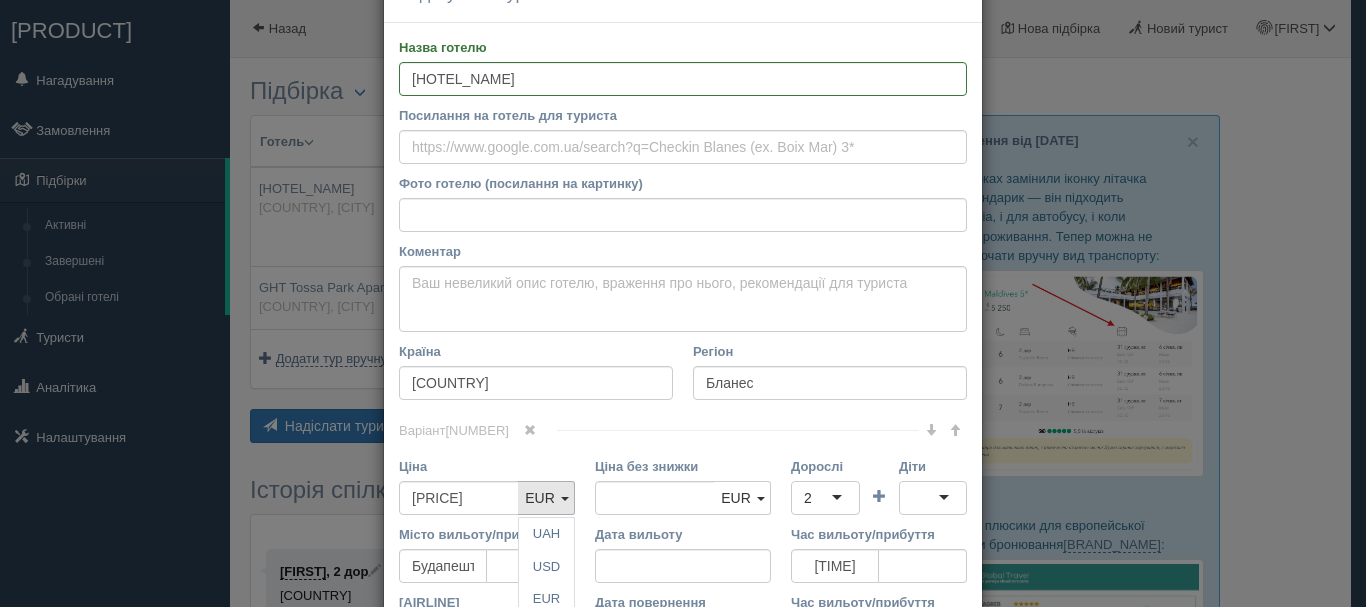 scroll, scrollTop: 0, scrollLeft: 0, axis: both 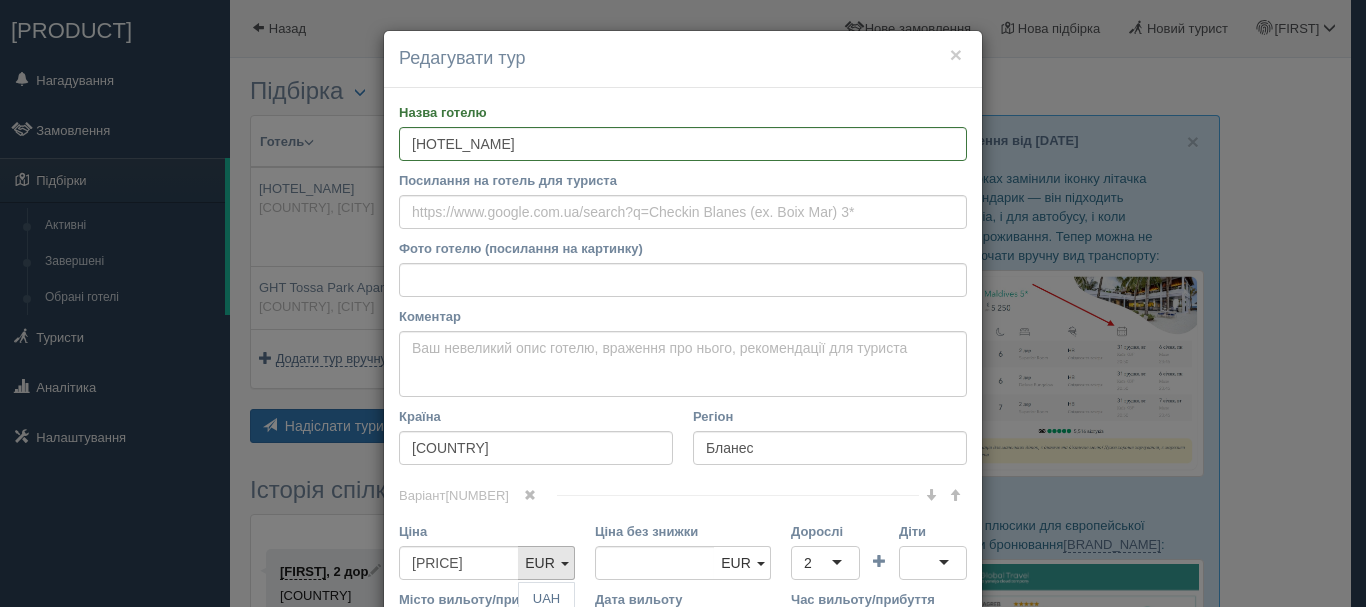 click on "×
Редагувати тур
Назва готелю
Checkin Blanes (ex. Boix Mar) 3*
Посилання на готель для туриста
Фото готелю (посилання на картинку)
Не вдалось завантажити фото. Можливо, Ви скопіювали посилання на сторінку, а не на картинку
Коментар
Основний опис
Додатковий опис
Закріпити
Збережено
Країна" at bounding box center [683, 303] 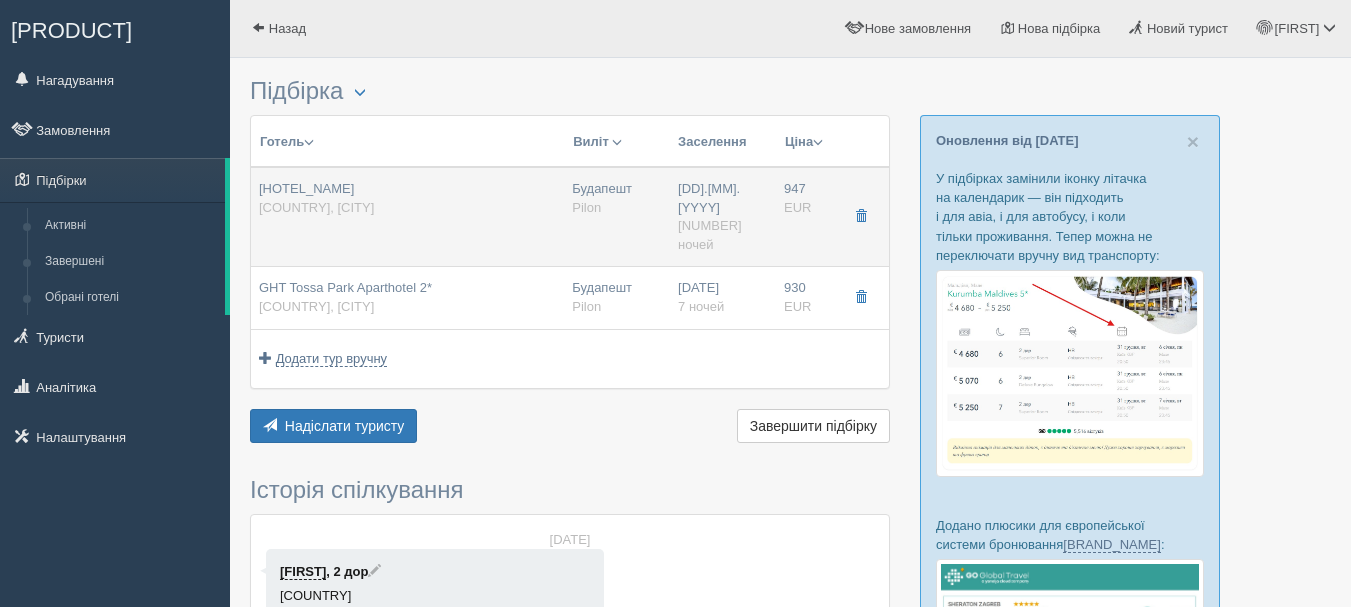 click on "Будапешт
Pilon" at bounding box center (617, 198) 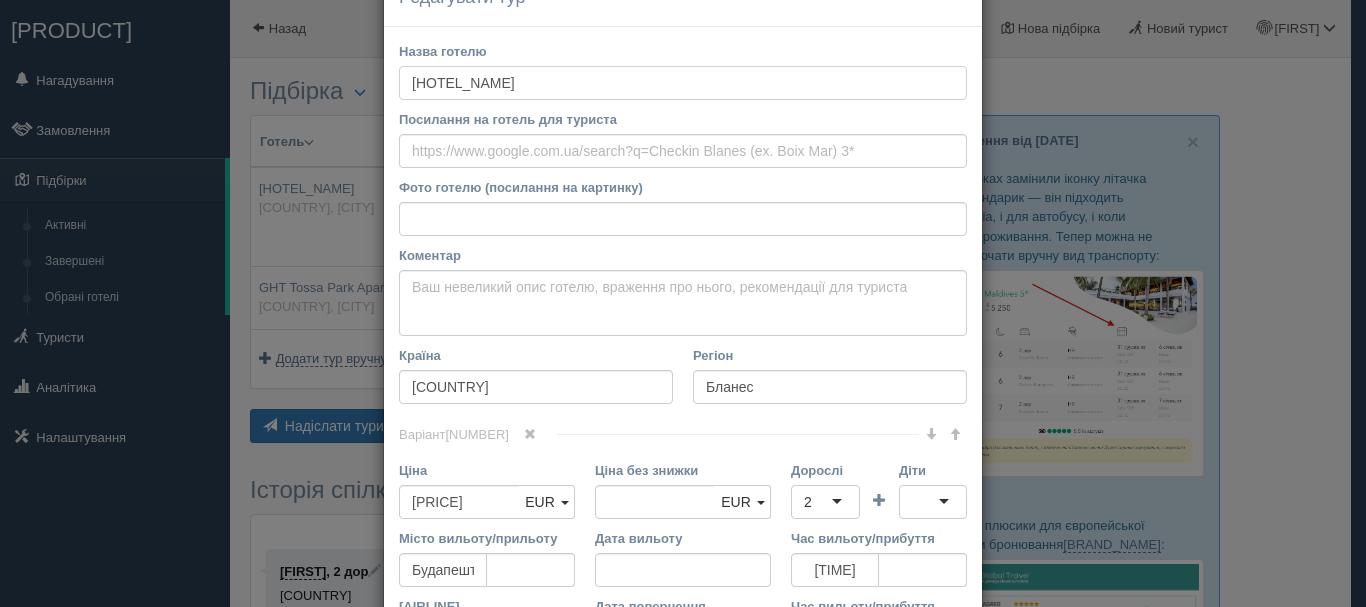 scroll, scrollTop: 0, scrollLeft: 0, axis: both 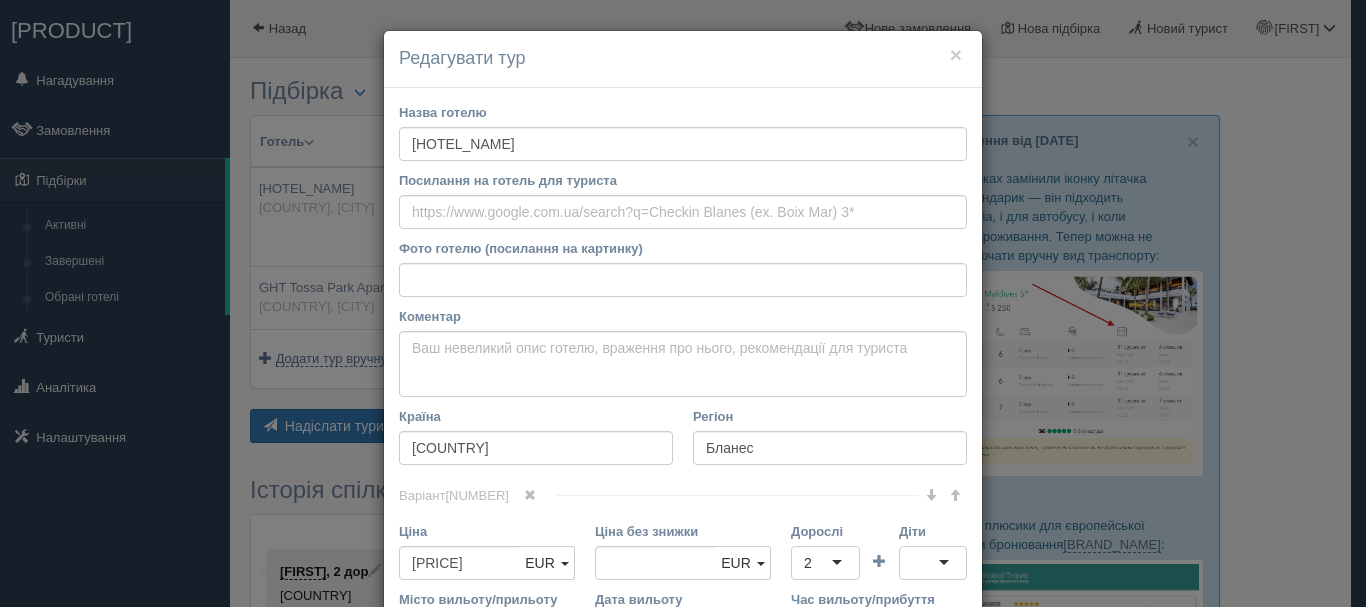 click on "×
Редагувати тур
Назва готелю
Checkin Blanes (ex. Boix Mar) 3*
Посилання на готель для туриста
Фото готелю (посилання на картинку)
Не вдалось завантажити фото. Можливо, Ви скопіювали посилання на сторінку, а не на картинку
Коментар
Основний опис
Додатковий опис
Закріпити
Збережено
Країна" at bounding box center [683, 303] 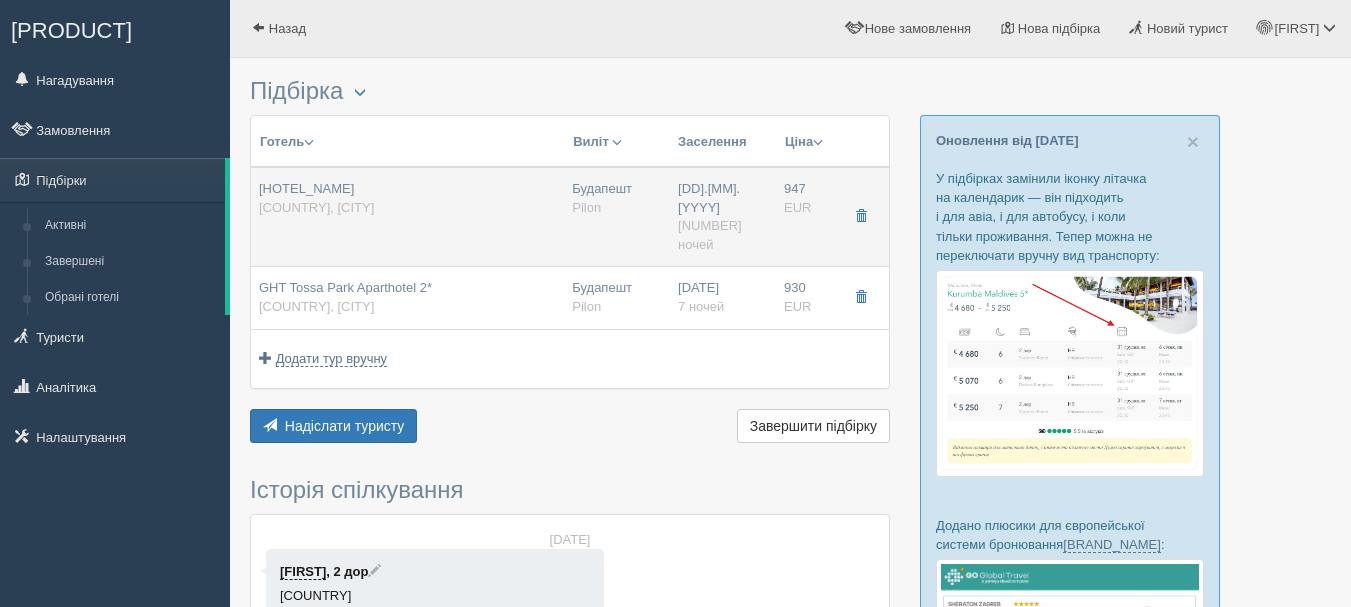 click on "Checkin Blanes (ex. Boix Mar) 3*
Іспанія, Бланес" at bounding box center [316, 198] 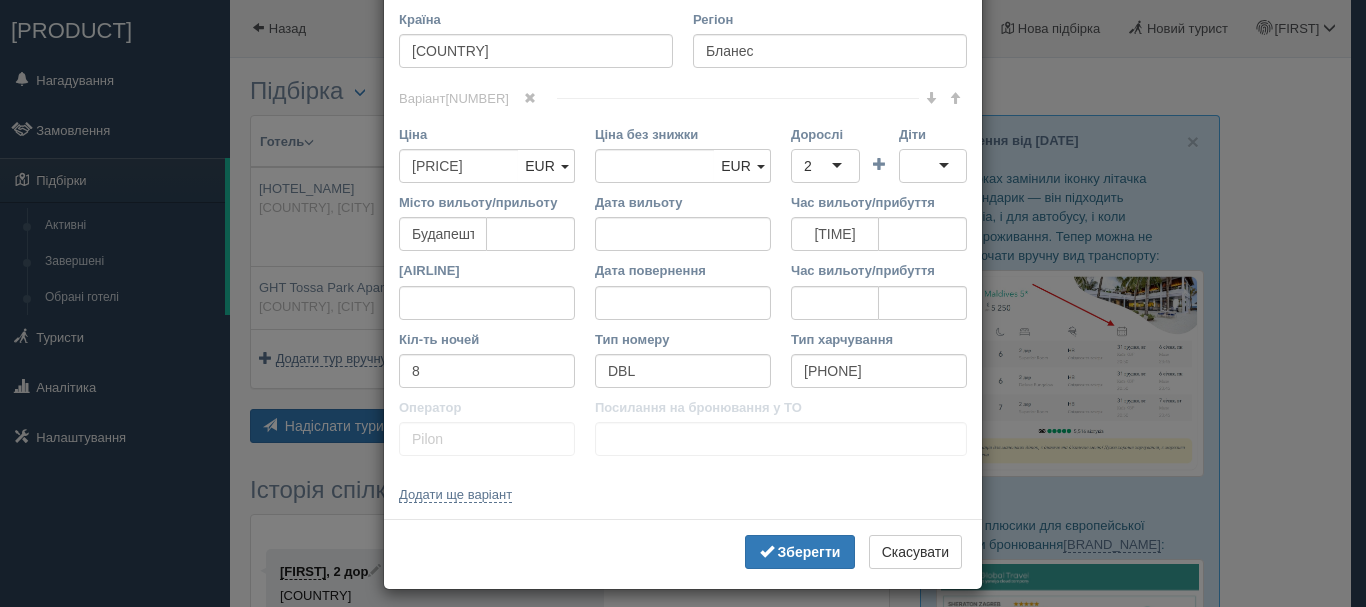 scroll, scrollTop: 410, scrollLeft: 0, axis: vertical 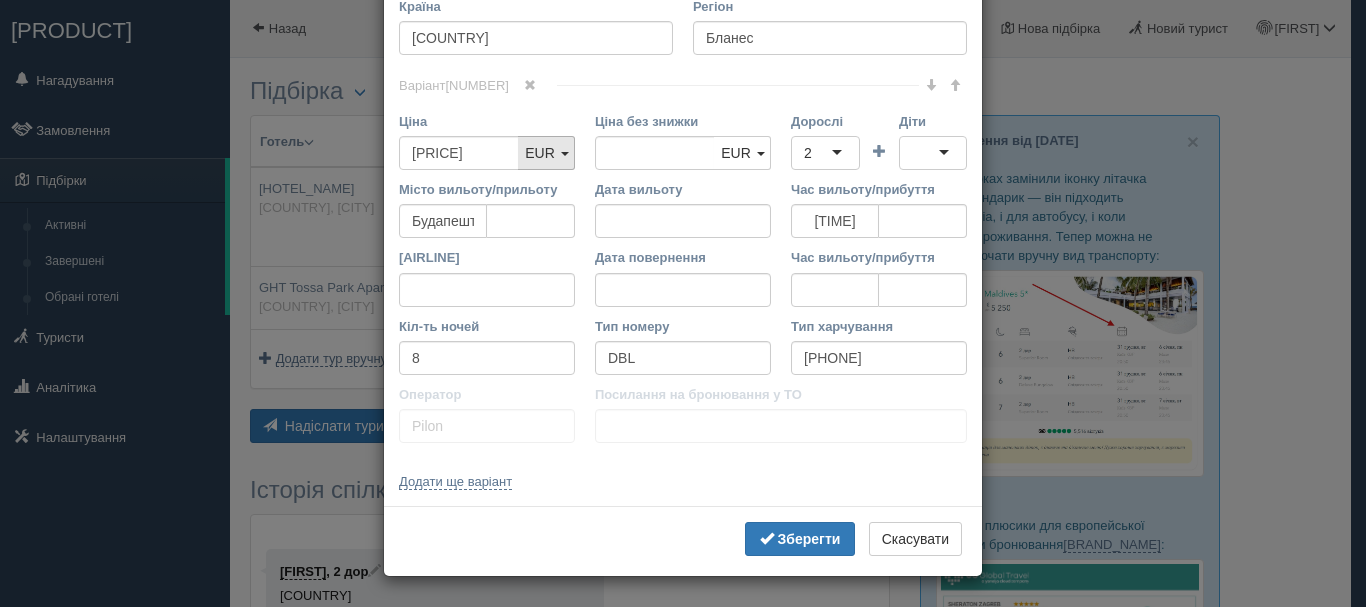 click on "EUR" at bounding box center (546, 153) 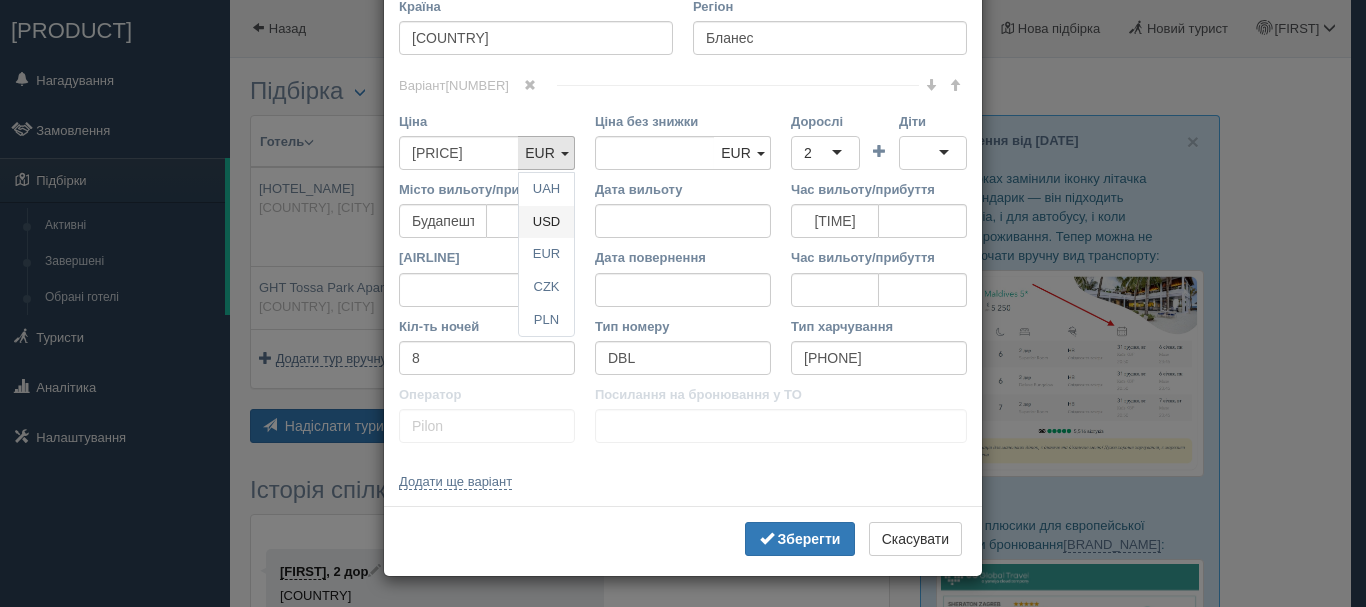 click on "USD" at bounding box center (546, 189) 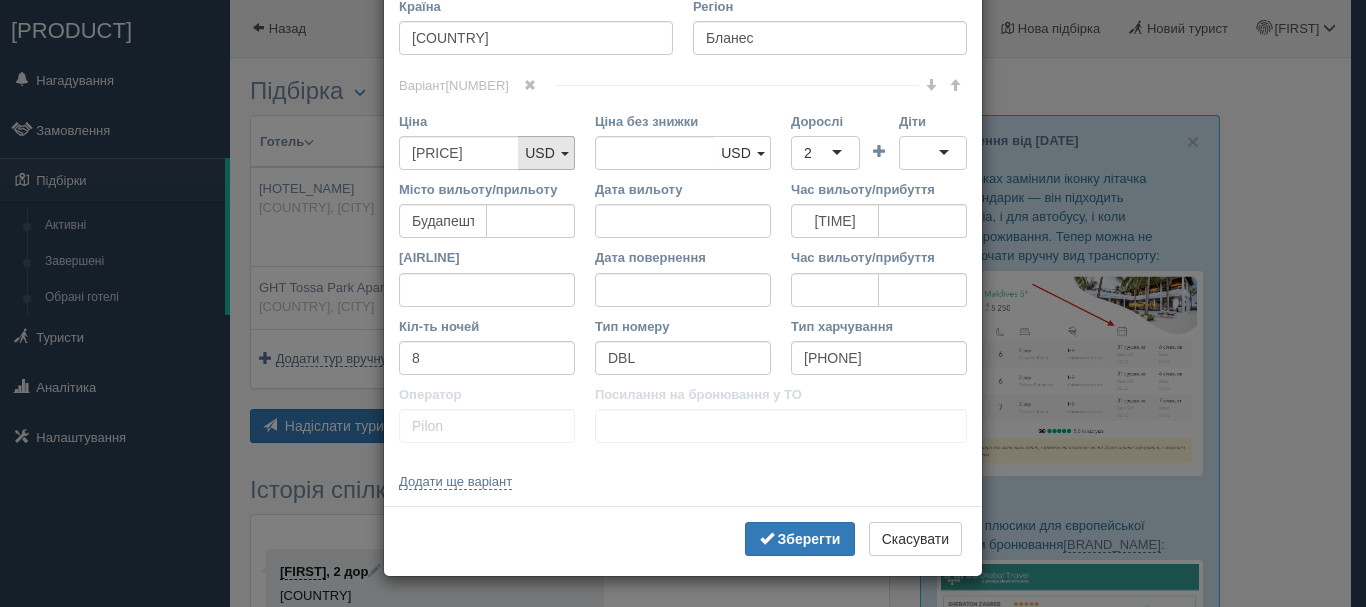 click on "USD" at bounding box center (540, 153) 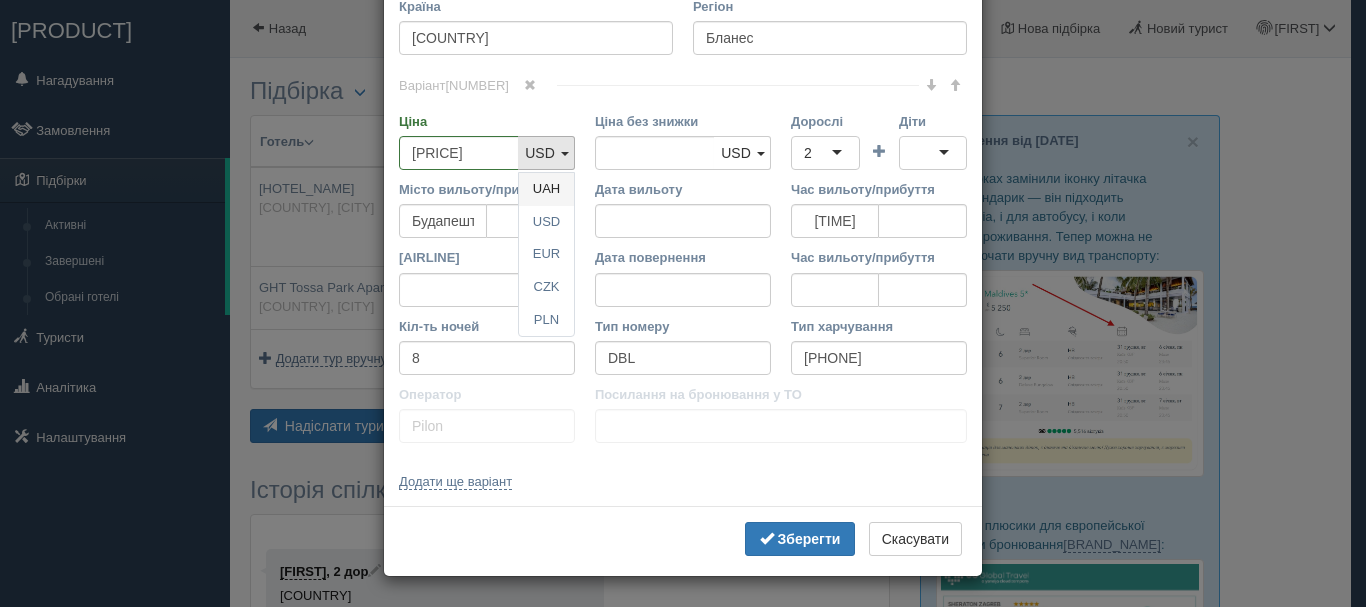 click on "UAH" at bounding box center (546, 189) 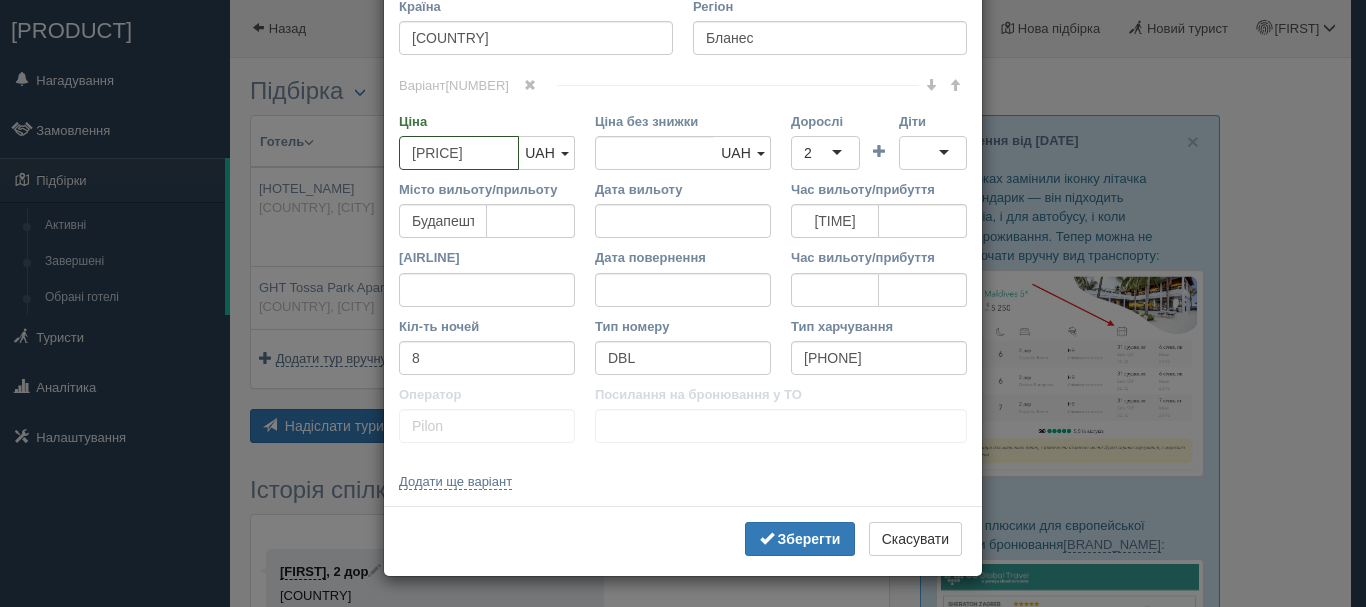click on "947.00" at bounding box center [459, 153] 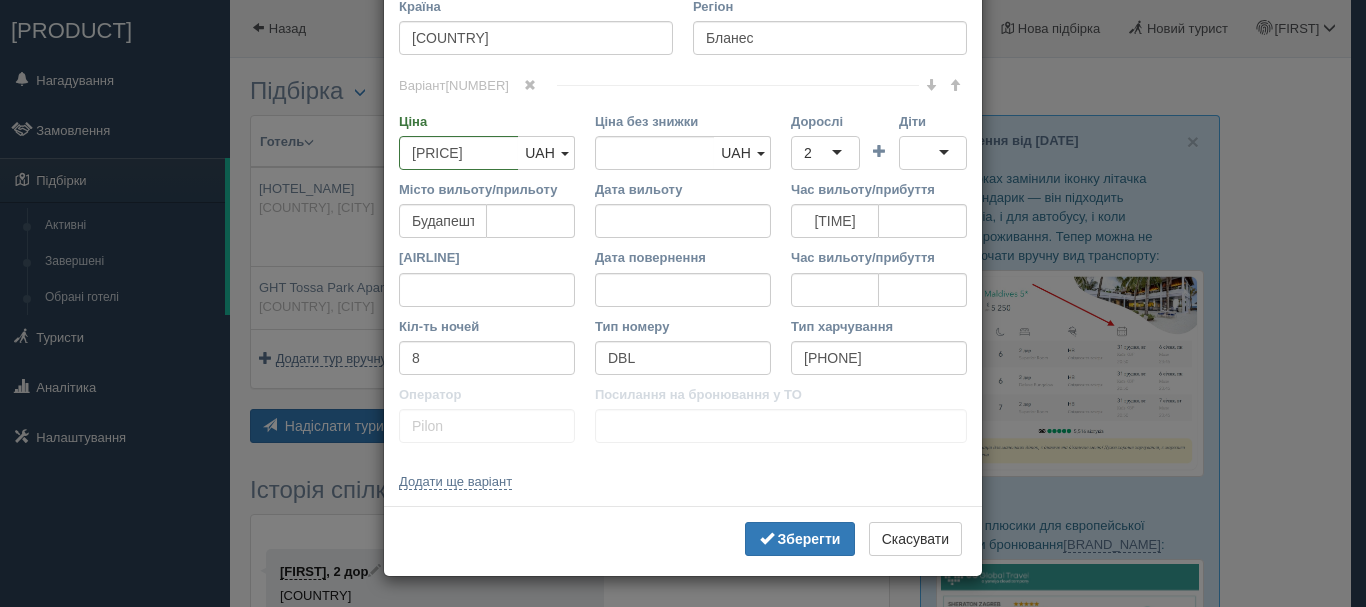 click on "Варіант                                     1" at bounding box center [683, 86] 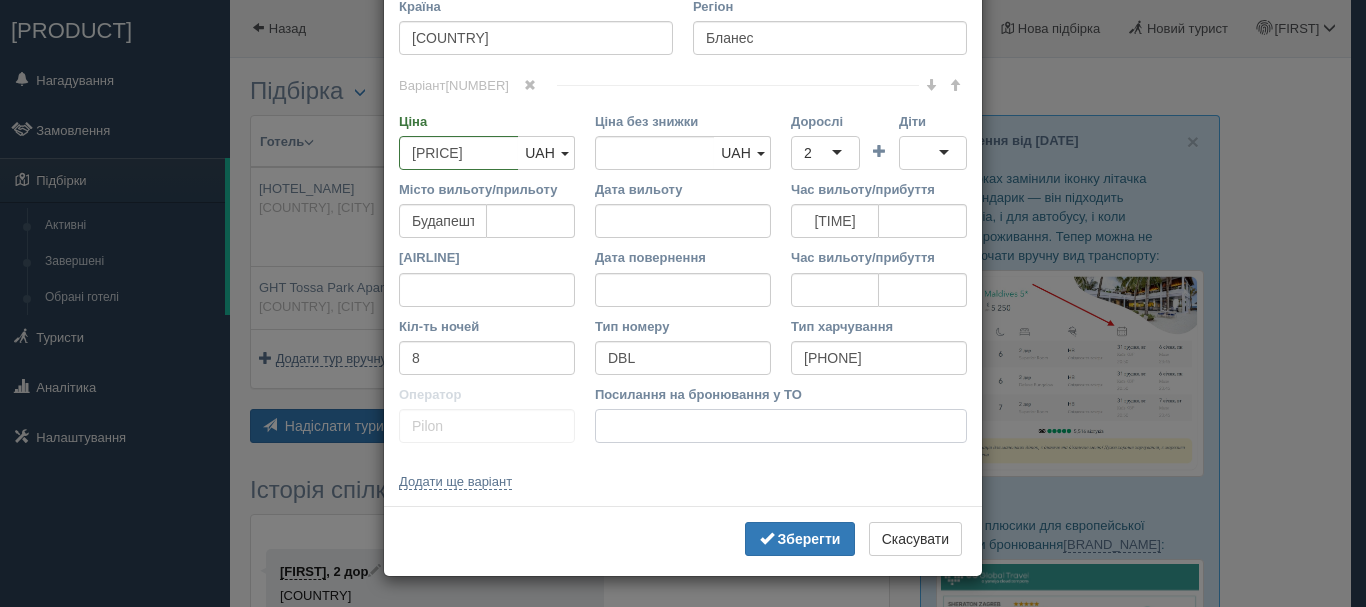 drag, startPoint x: 686, startPoint y: 436, endPoint x: 675, endPoint y: 443, distance: 13.038404 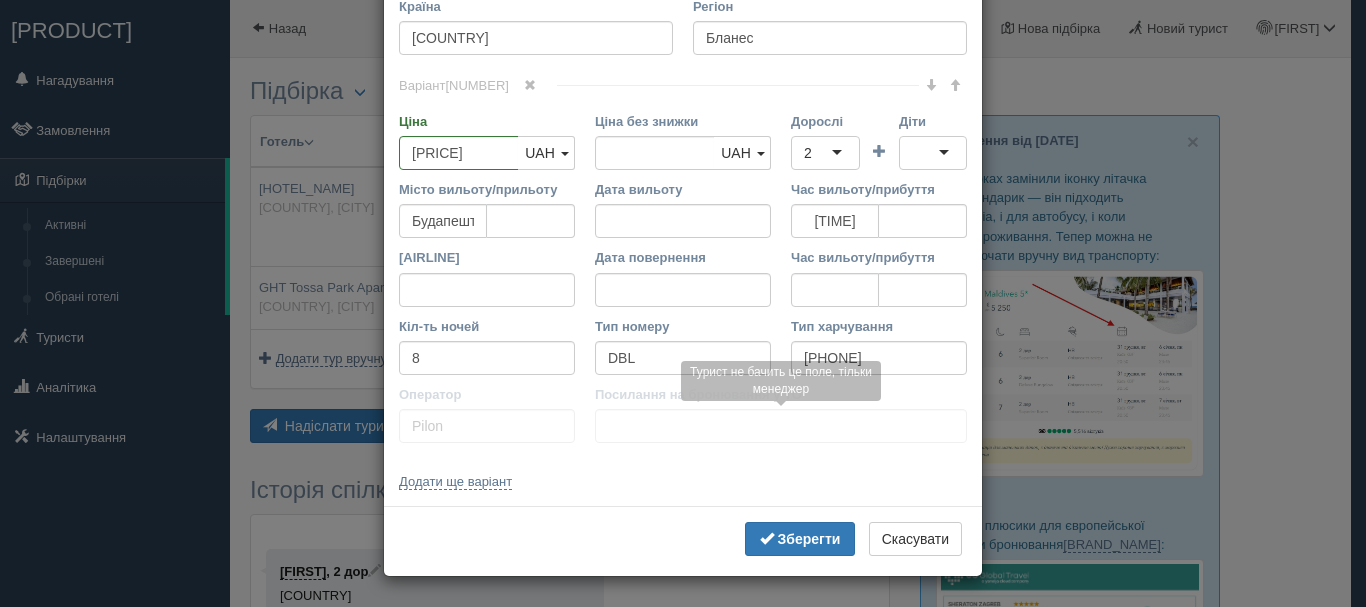click on "×
Редагувати тур
Назва готелю
Checkin Blanes (ex. Boix Mar) 3*
Посилання на готель для туриста
Фото готелю (посилання на картинку)
Не вдалось завантажити фото. Можливо, Ви скопіювали посилання на сторінку, а не на картинку
Коментар
Основний опис
Додатковий опис
Закріпити
Збережено
Країна" at bounding box center (683, 303) 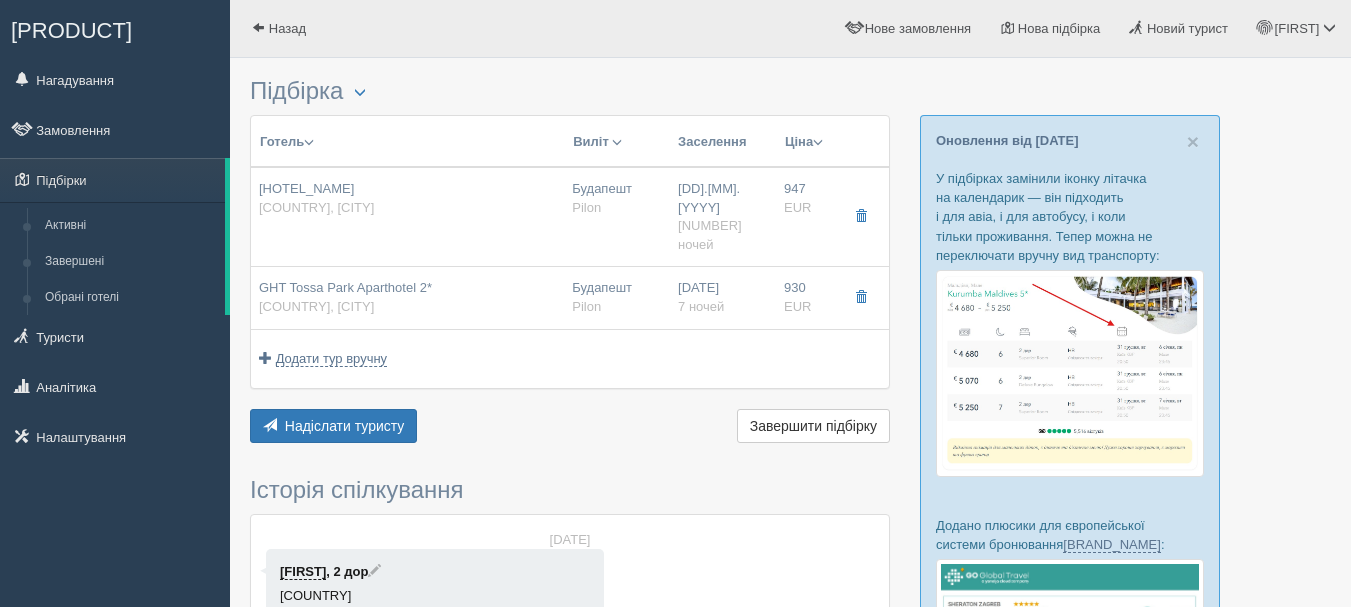 click on "Готель
Розділити готелі...
Виліт
Виїзд
Авіа
Автобус
Заселення
Ціна
Спочатку дешеві" at bounding box center (570, 281) 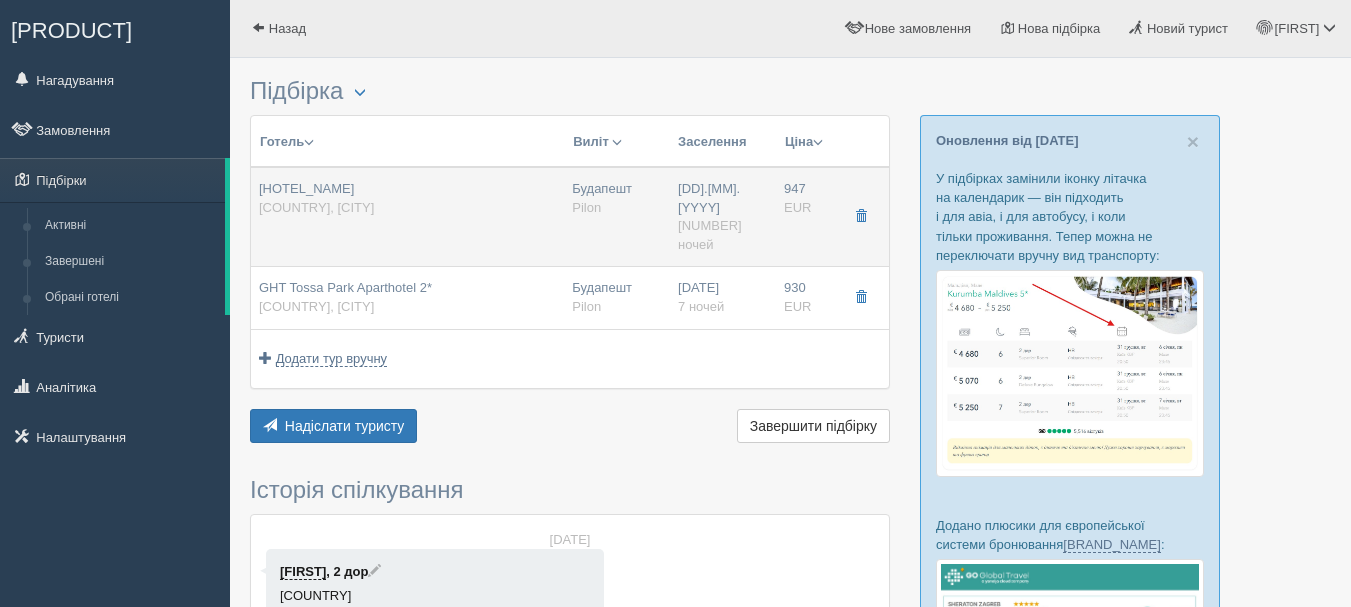 click on "Checkin Blanes (ex. Boix Mar) 3*
Іспанія, Бланес" at bounding box center (316, 198) 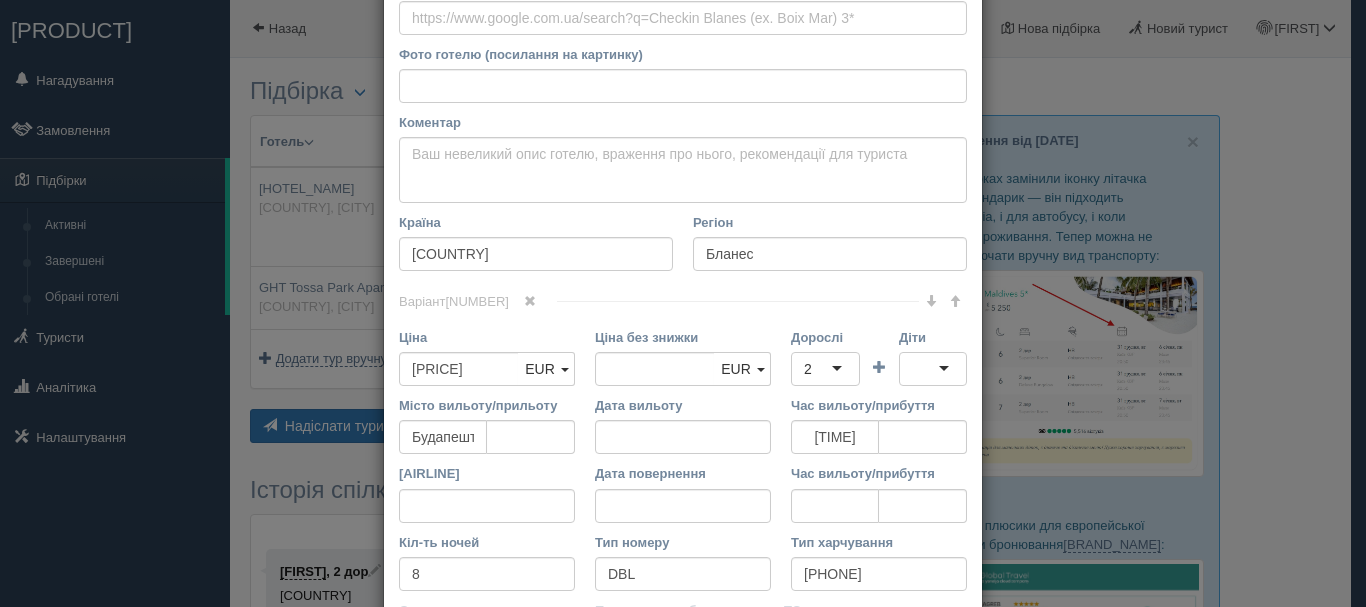 scroll, scrollTop: 410, scrollLeft: 0, axis: vertical 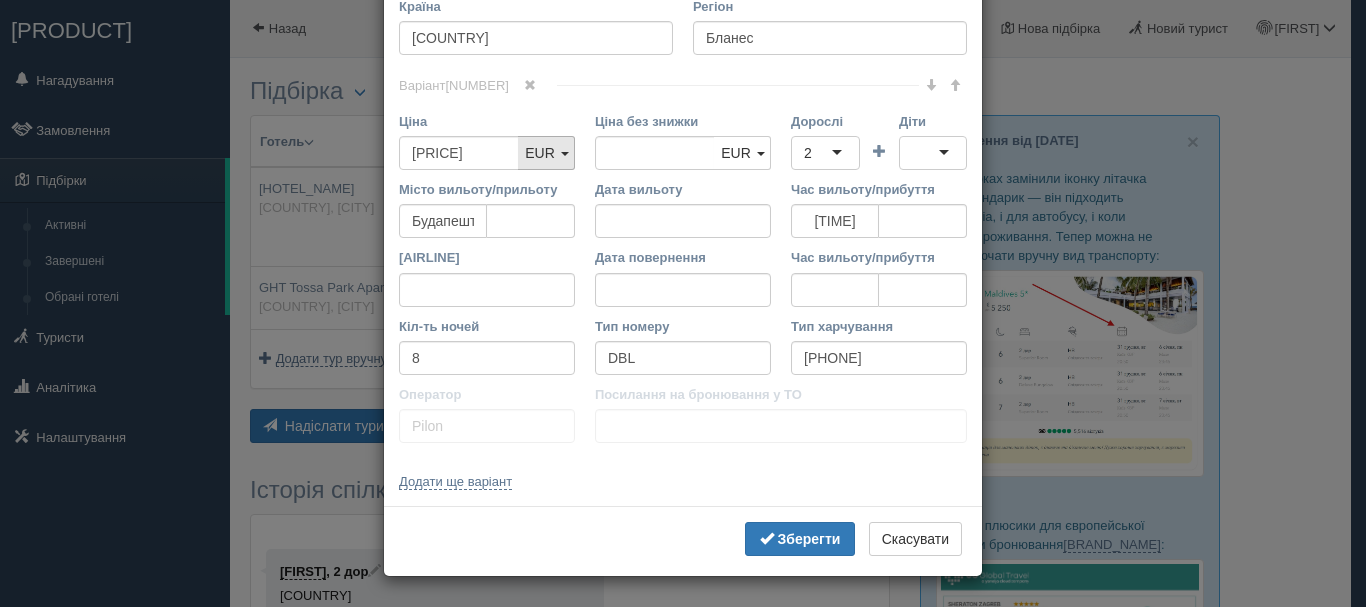 click on "EUR" at bounding box center (540, 153) 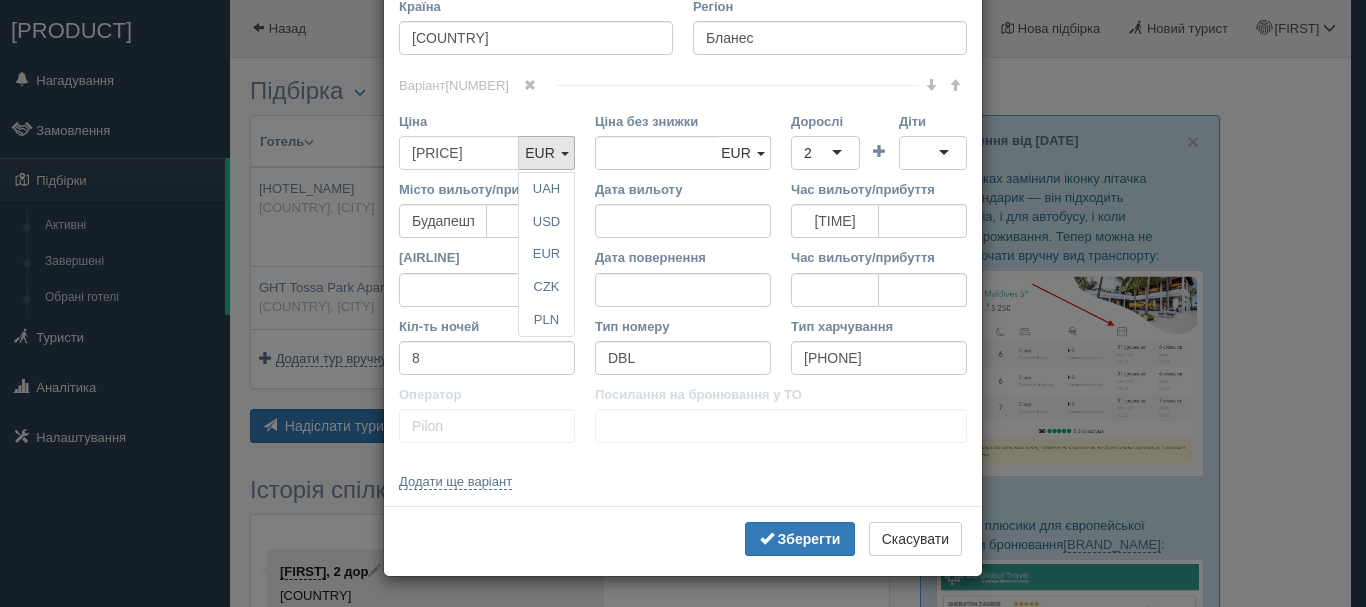 drag, startPoint x: 443, startPoint y: 145, endPoint x: 336, endPoint y: 130, distance: 108.04629 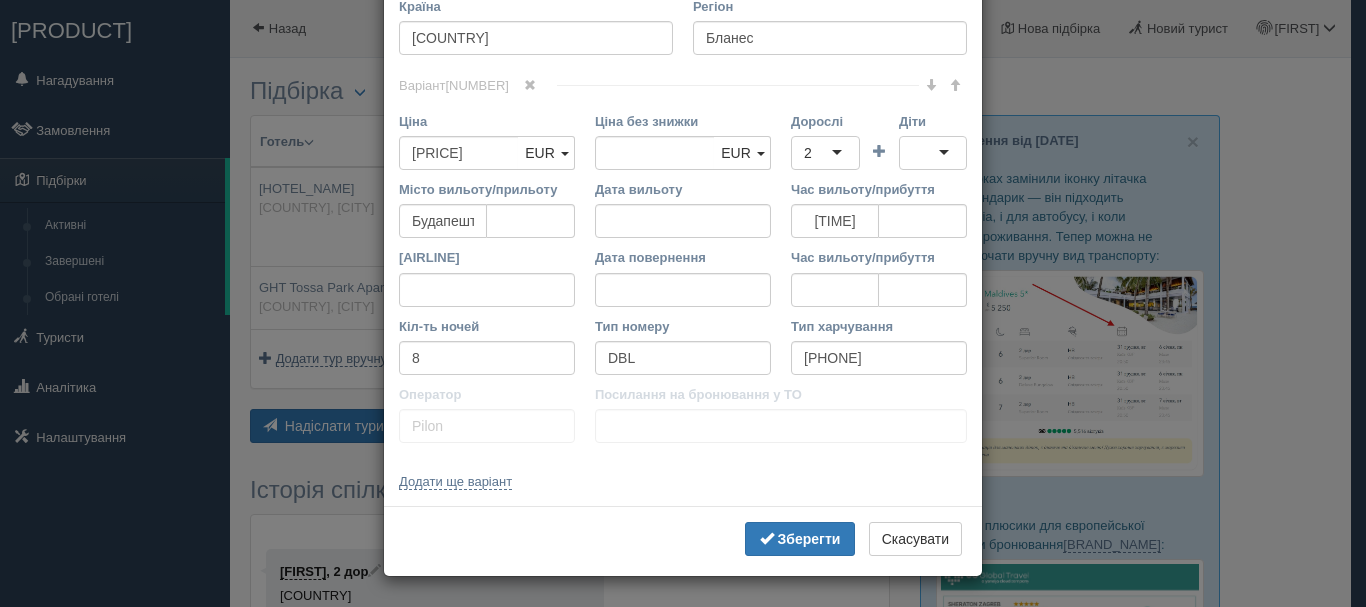 click on "Варіант                                     1
Ціна
947.00
UAH
USD
EUR
CZK
PLN
EUR
UAH
USD
EUR
CZK
PLN" at bounding box center [683, 269] 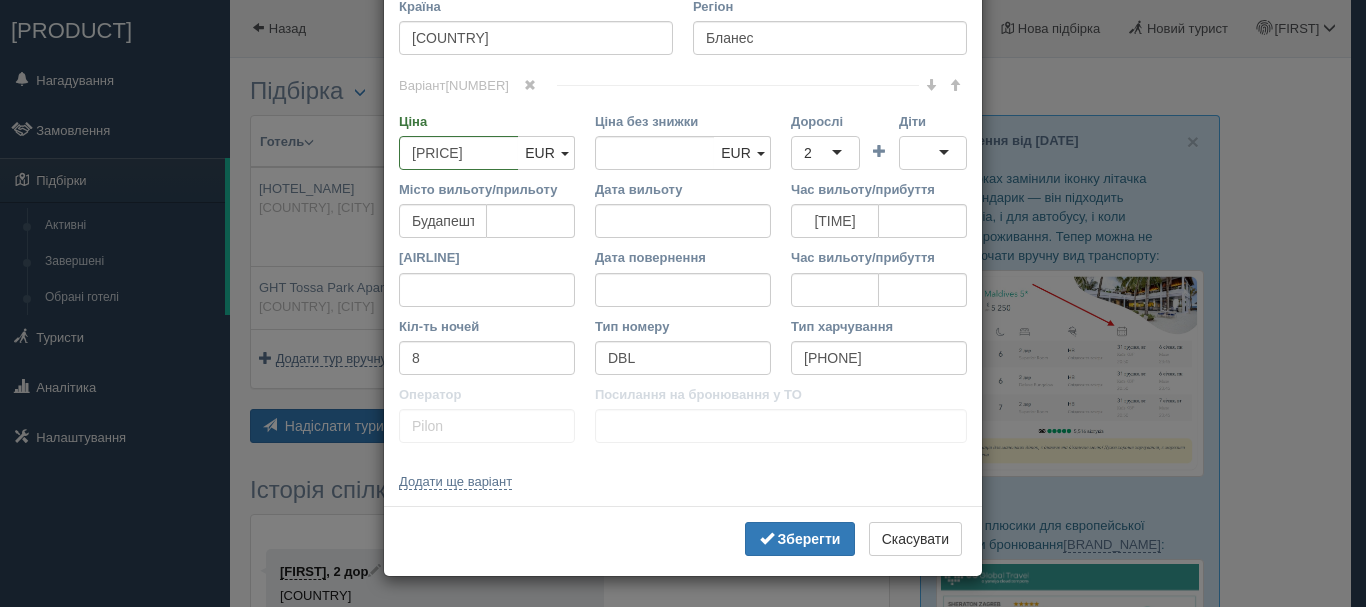 click on "×
Редагувати тур
Назва готелю
Checkin Blanes (ex. Boix Mar) 3*
Посилання на готель для туриста
Фото готелю (посилання на картинку)
Не вдалось завантажити фото. Можливо, Ви скопіювали посилання на сторінку, а не на картинку
Коментар
Основний опис
Додатковий опис
Закріпити
Збережено
Країна" at bounding box center [683, 303] 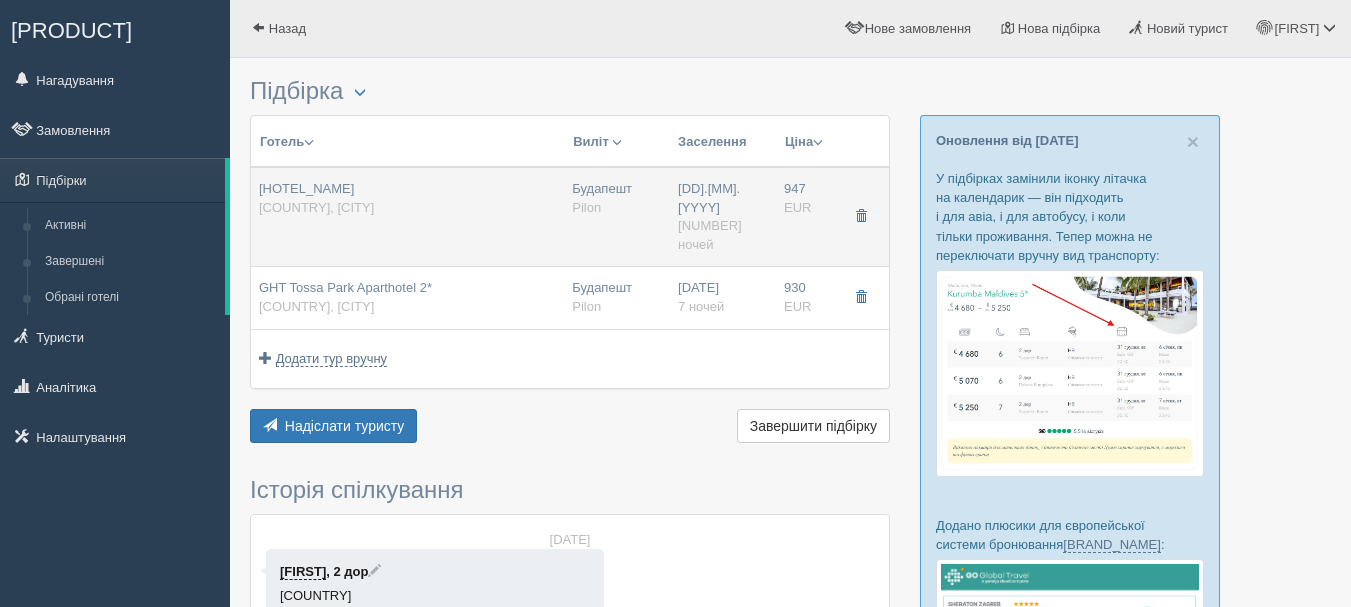 click on "Checkin Blanes (ex. Boix Mar) 3*
Іспанія, Бланес" at bounding box center [407, 198] 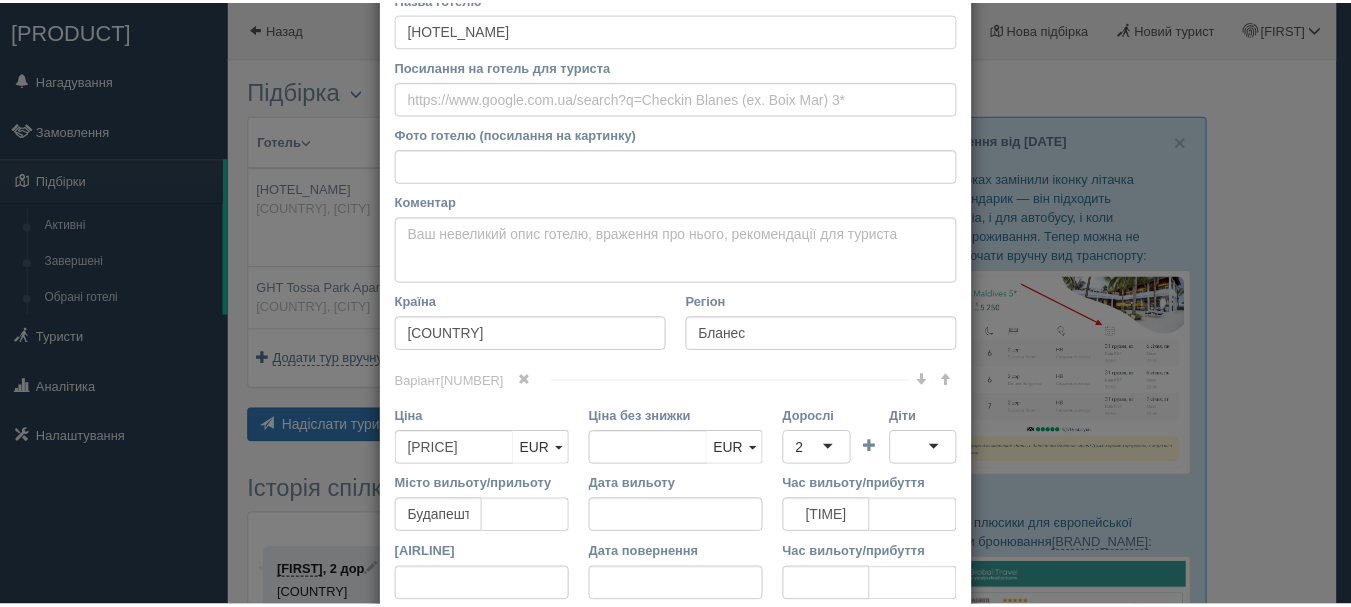 scroll, scrollTop: 400, scrollLeft: 0, axis: vertical 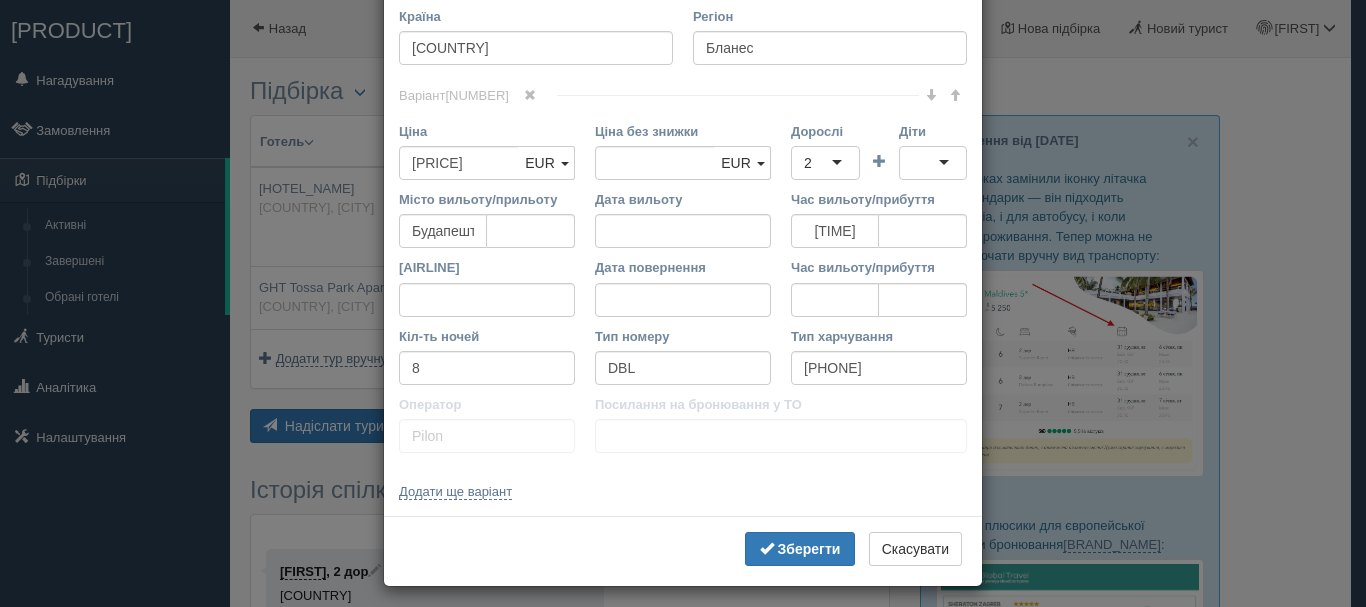 click on "×
Редагувати тур
Назва готелю
Checkin Blanes (ex. Boix Mar) 3*
Посилання на готель для туриста
Фото готелю (посилання на картинку)
Не вдалось завантажити фото. Можливо, Ви скопіювали посилання на сторінку, а не на картинку
Коментар
Основний опис
Додатковий опис
Закріпити
Збережено
Країна" at bounding box center (683, 303) 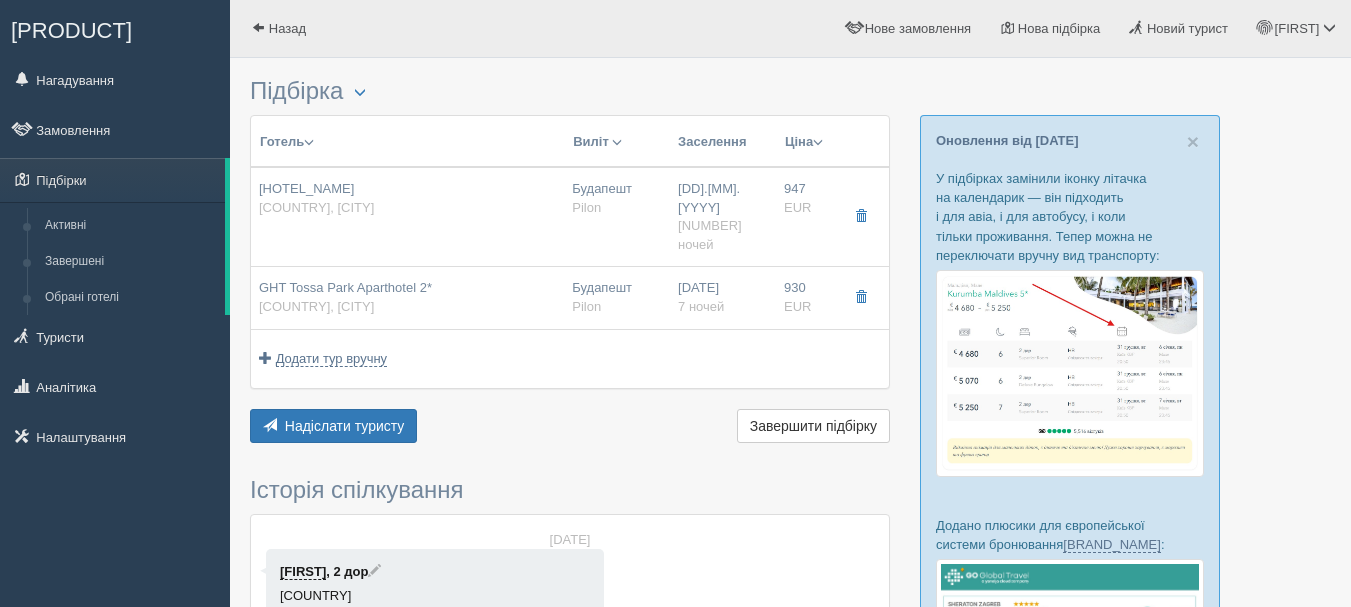 click on "All-Inclusive CRM" at bounding box center (71, 30) 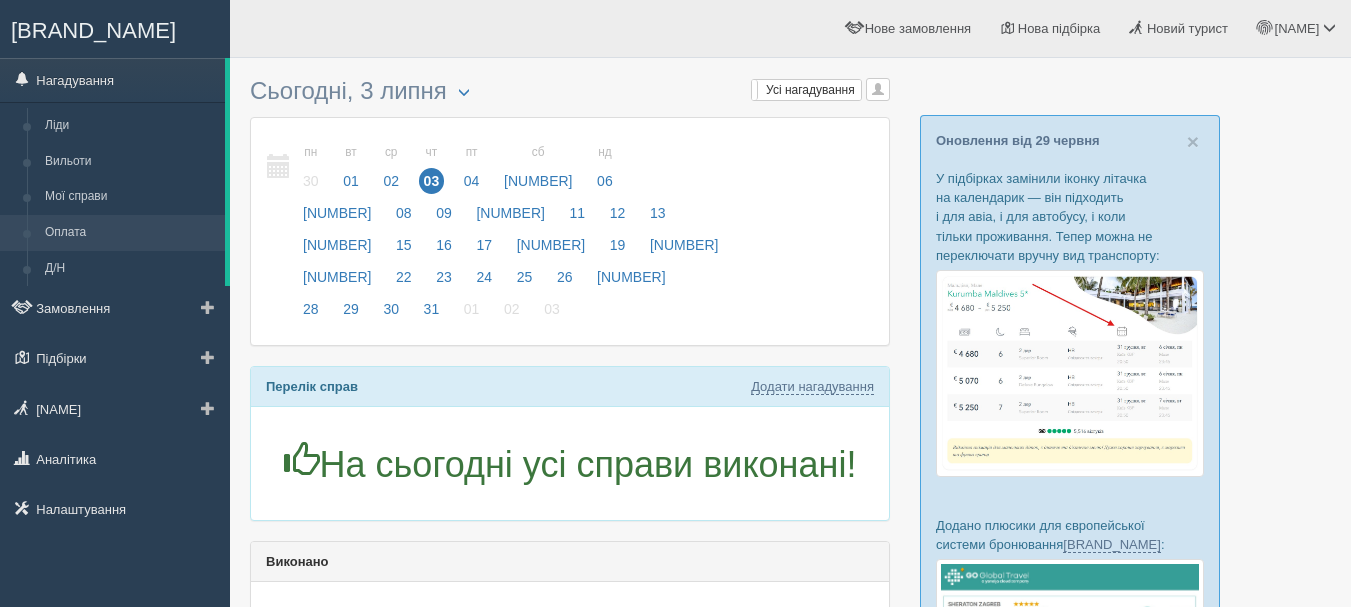 scroll, scrollTop: 0, scrollLeft: 0, axis: both 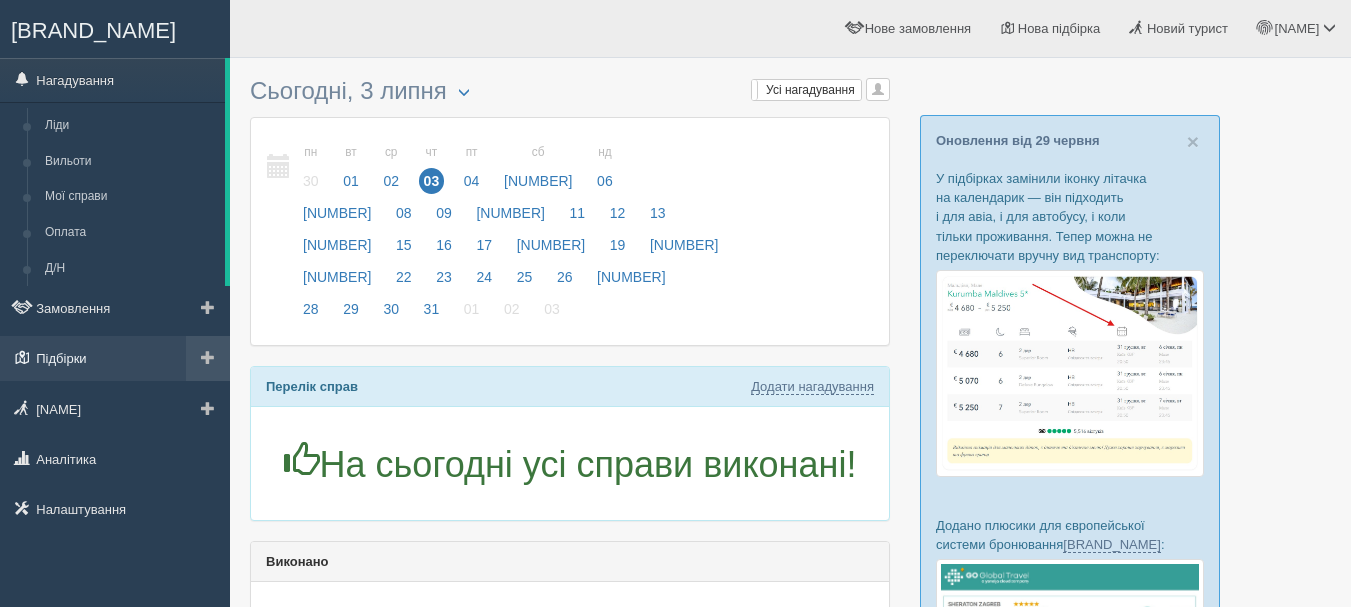 click on "Підбірки" at bounding box center [115, 358] 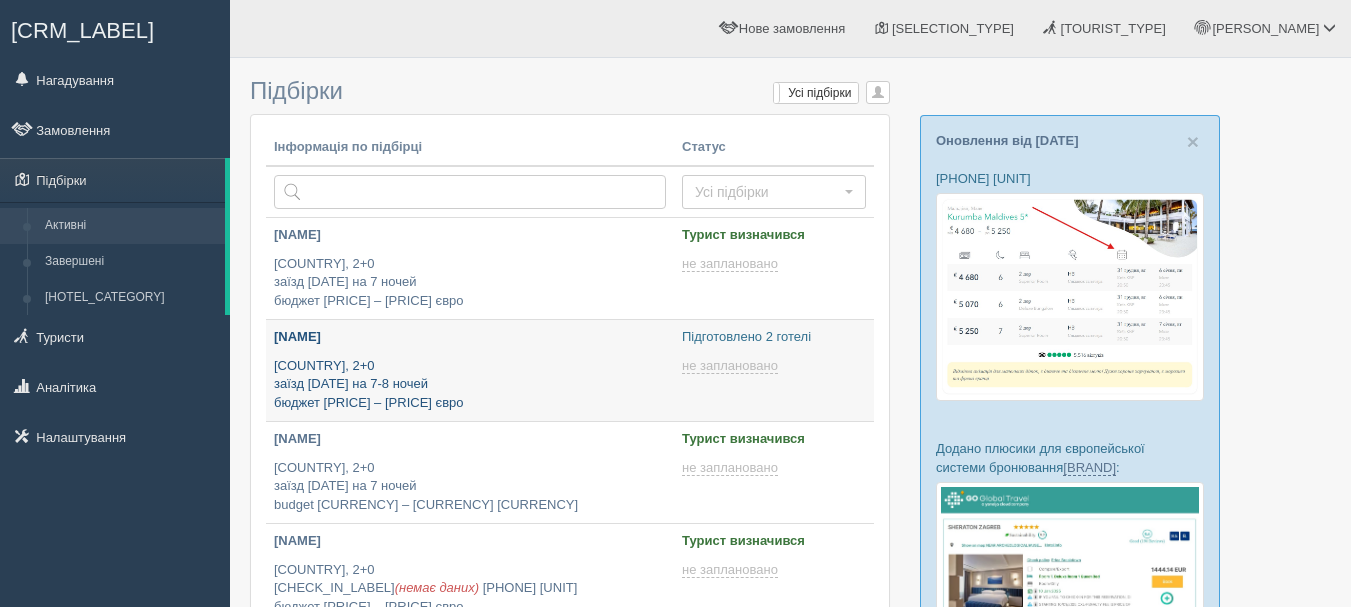 scroll, scrollTop: 0, scrollLeft: 0, axis: both 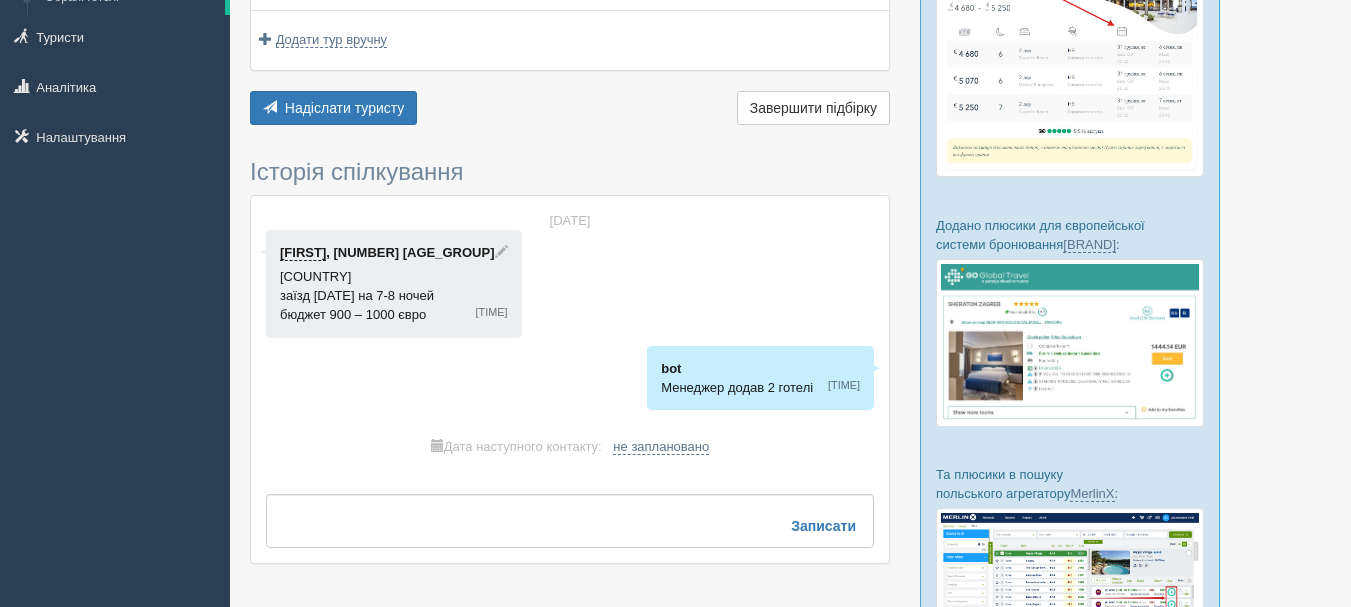 click on "[FIRST]" at bounding box center [303, 253] 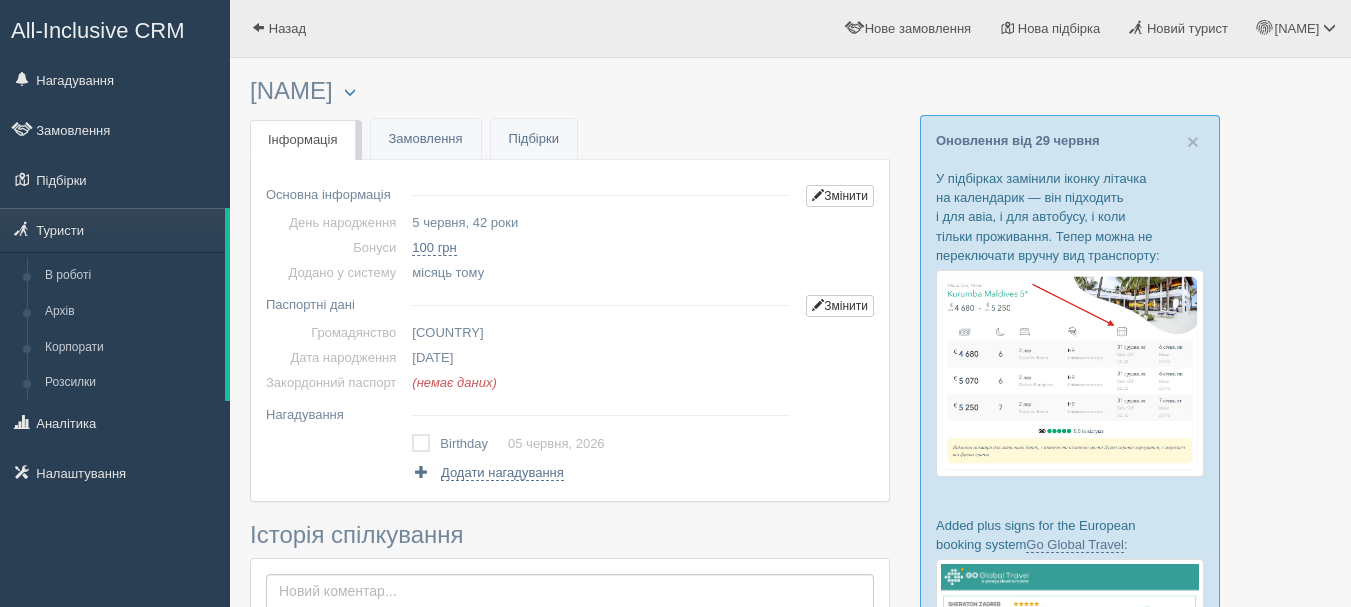 scroll, scrollTop: 0, scrollLeft: 0, axis: both 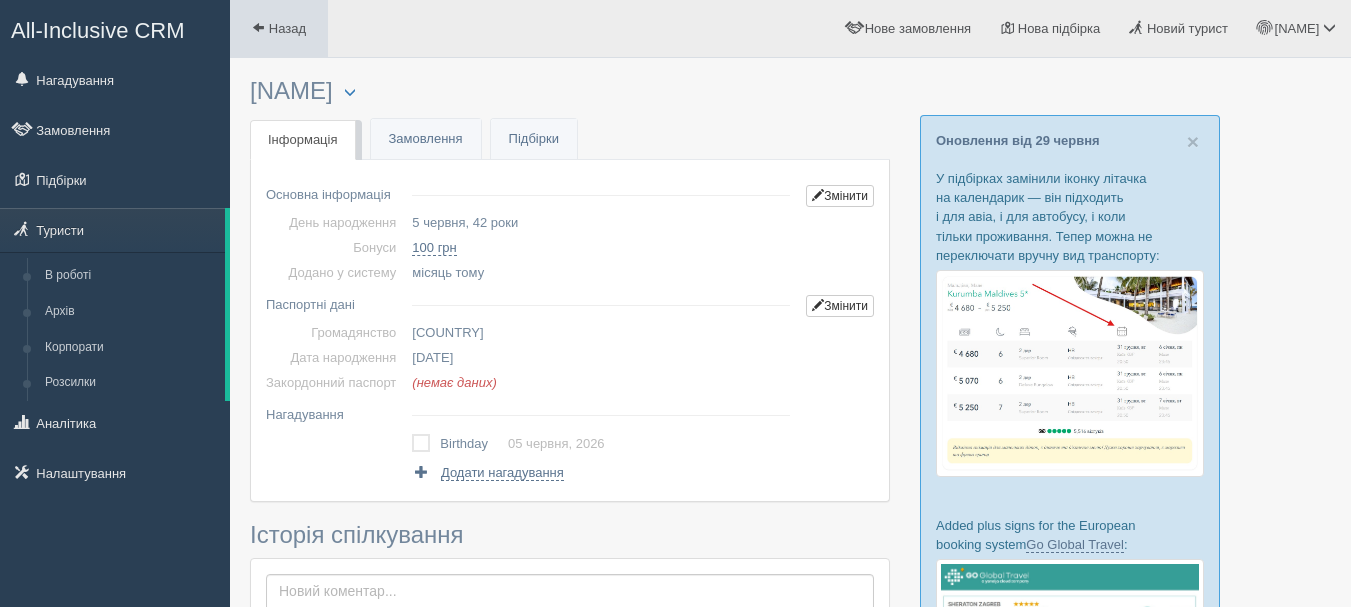 click on "Назад" at bounding box center (279, 28) 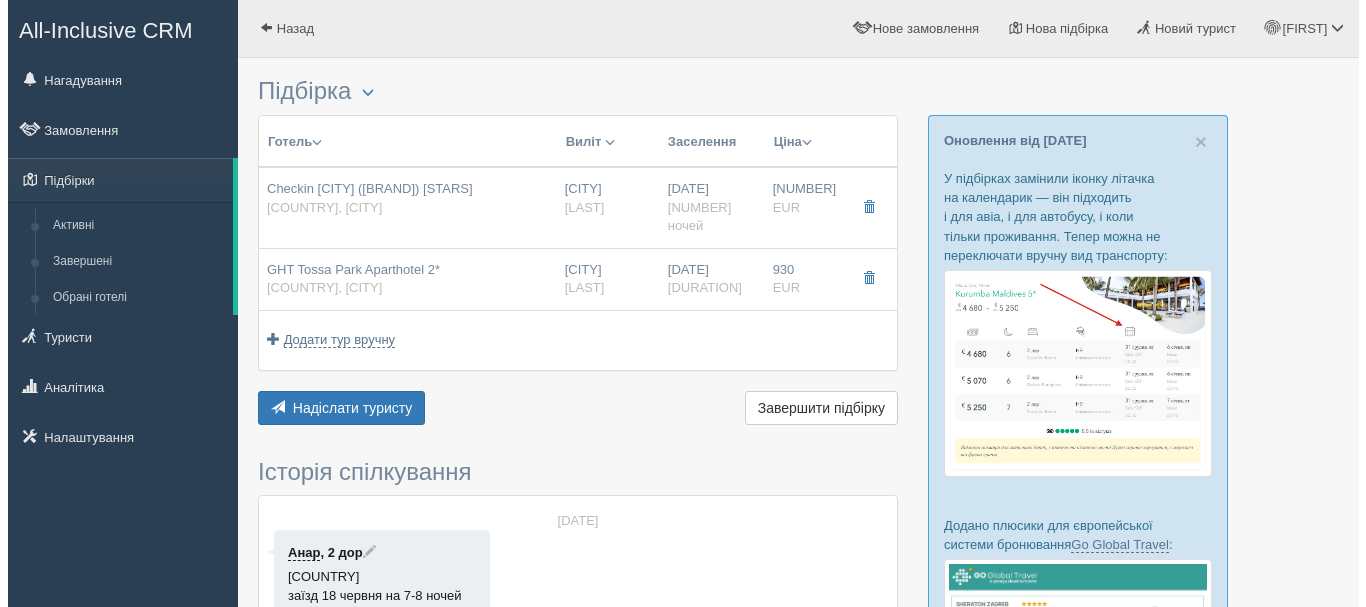 scroll, scrollTop: 0, scrollLeft: 0, axis: both 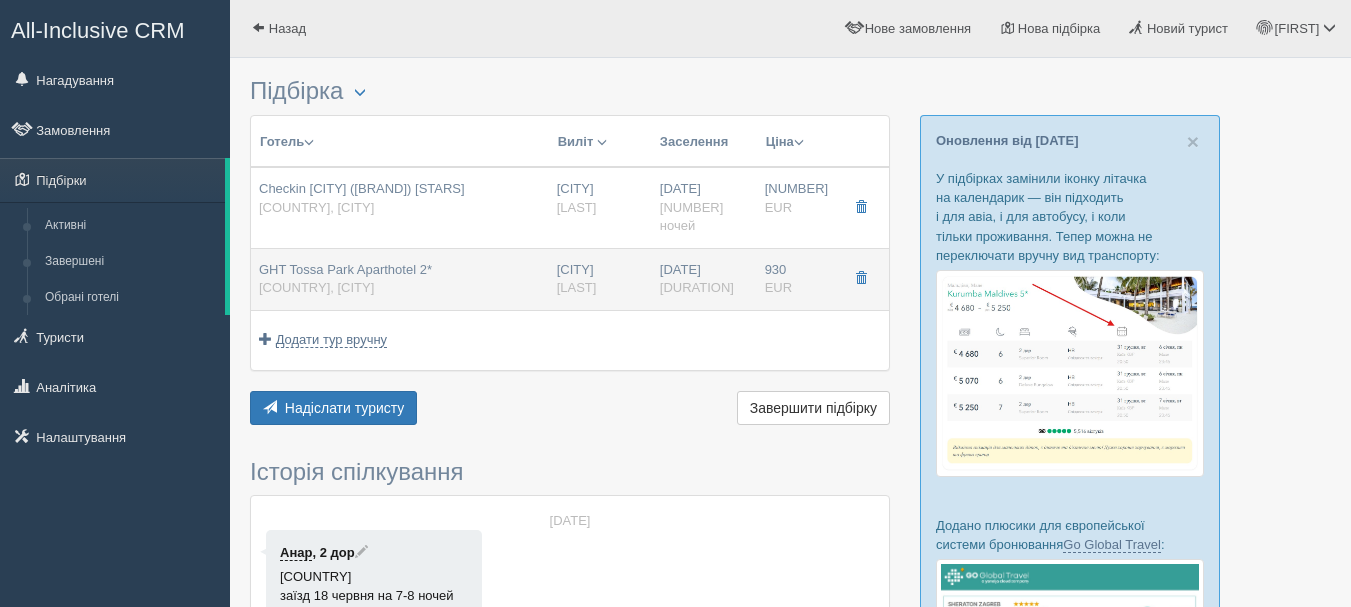 click on "GHT Tossa Park Aparthotel 2*" at bounding box center (362, 188) 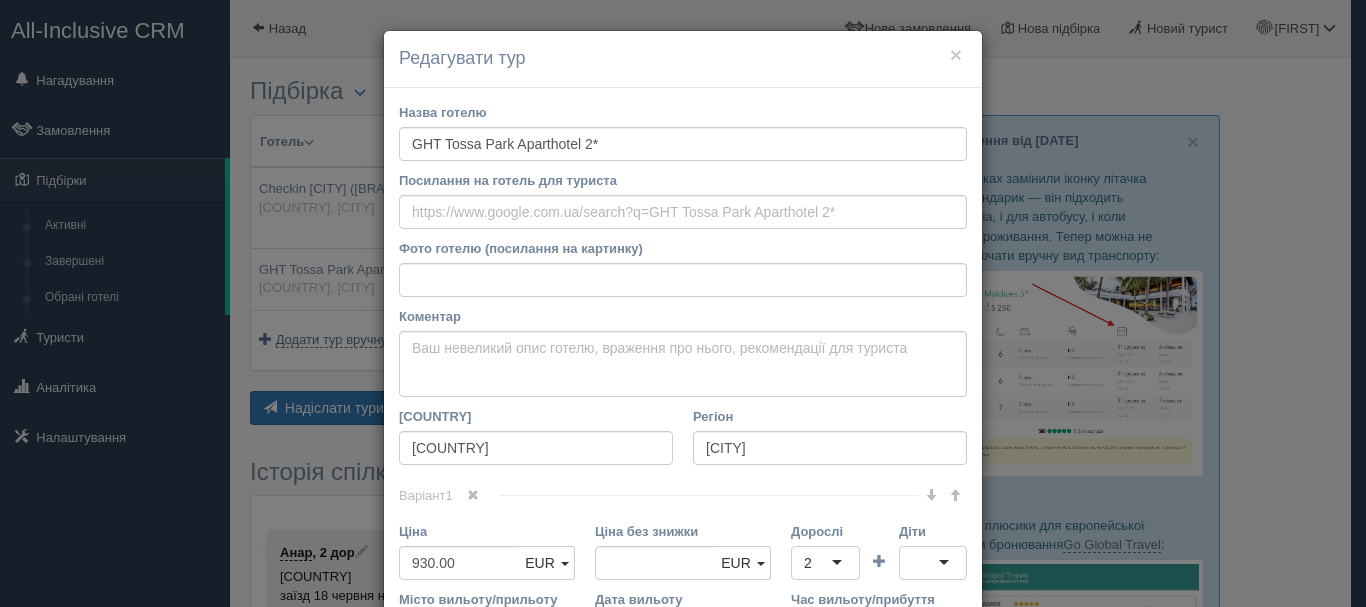click on "Фото готелю (посилання на картинку)" at bounding box center [683, 248] 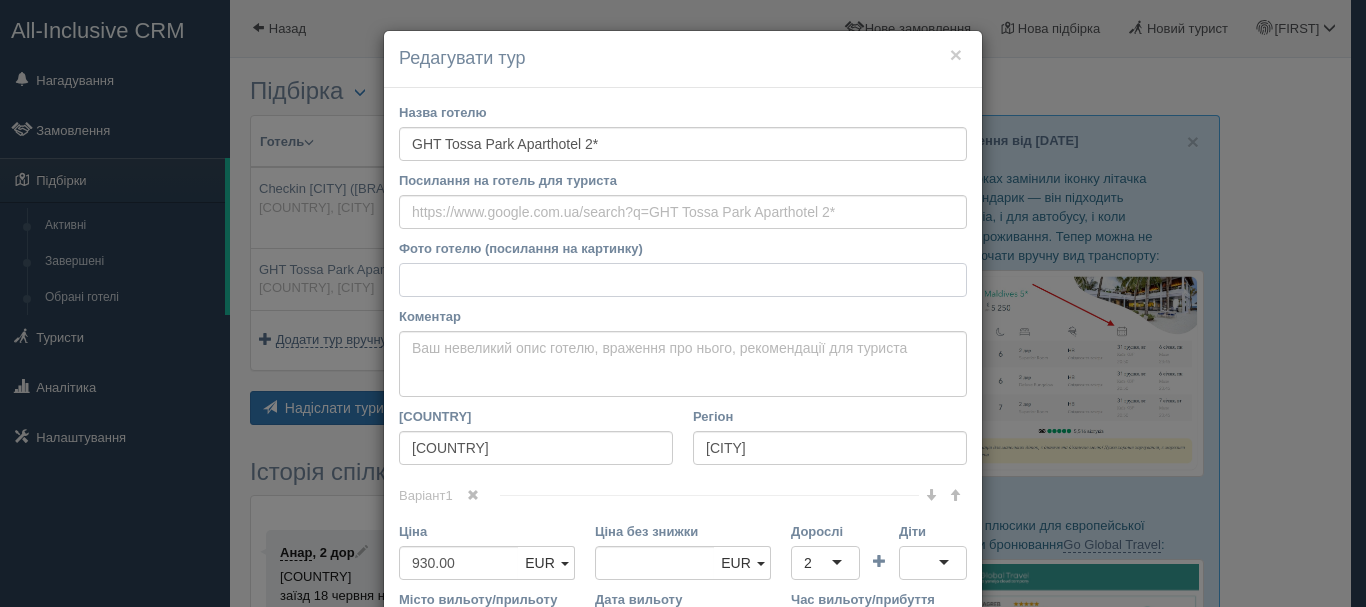 click on "Фото готелю (посилання на картинку)" at bounding box center (683, 280) 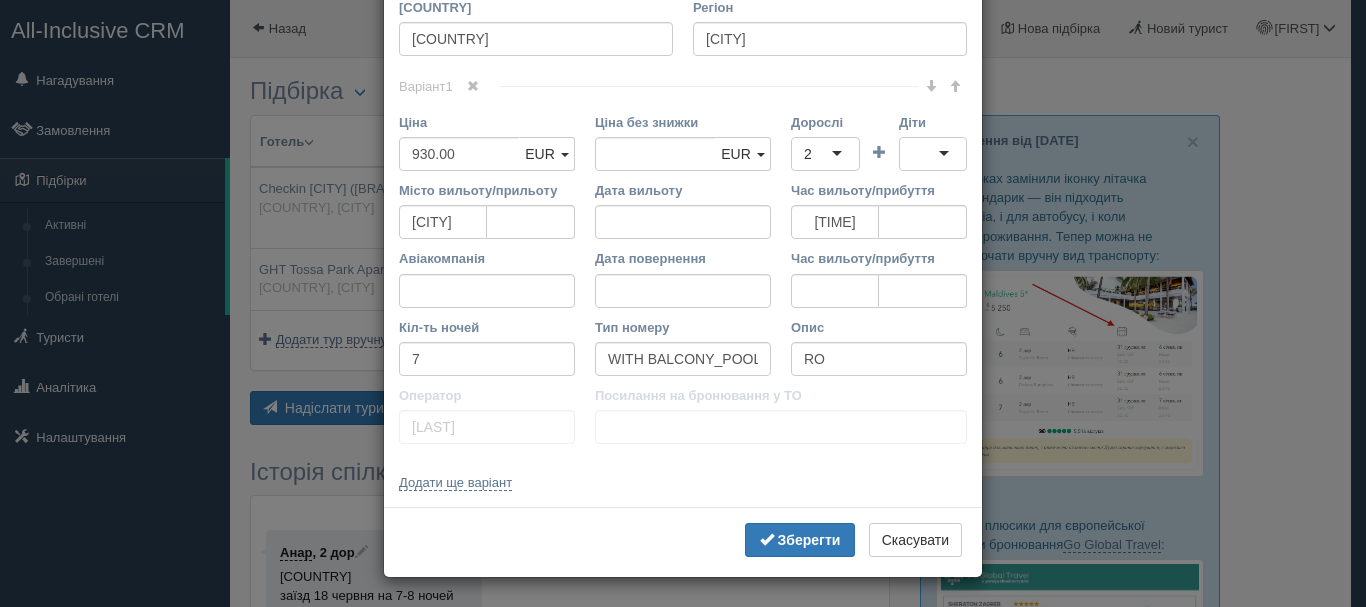 scroll, scrollTop: 410, scrollLeft: 0, axis: vertical 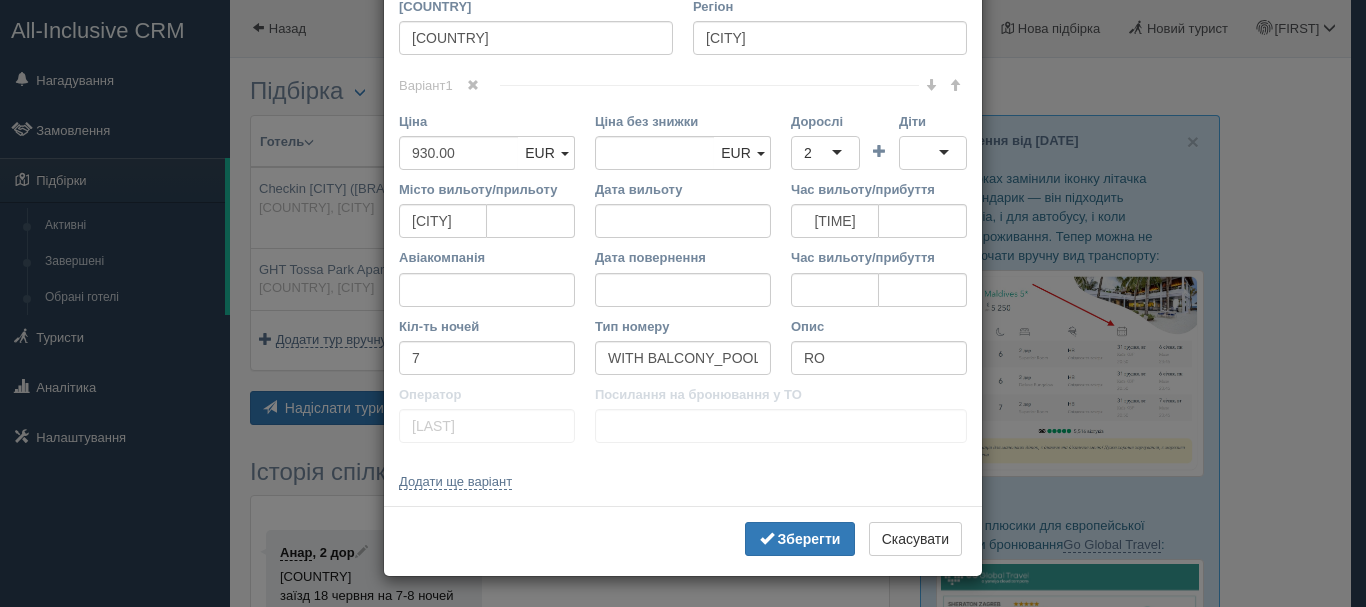 click on "×
Редагувати тур
Назва готелю
GHT Tossa Park Aparthotel 2*
Посилання на готель для туриста
Фото готелю (посилання на картинку)
Не вдалось завантажити фото. Можливо, Ви скопіювали посилання на сторінку, а не на картинку
Коментар
Основний опис
Додатковий опис
Закріпити
Збережено
Країна" at bounding box center [683, 303] 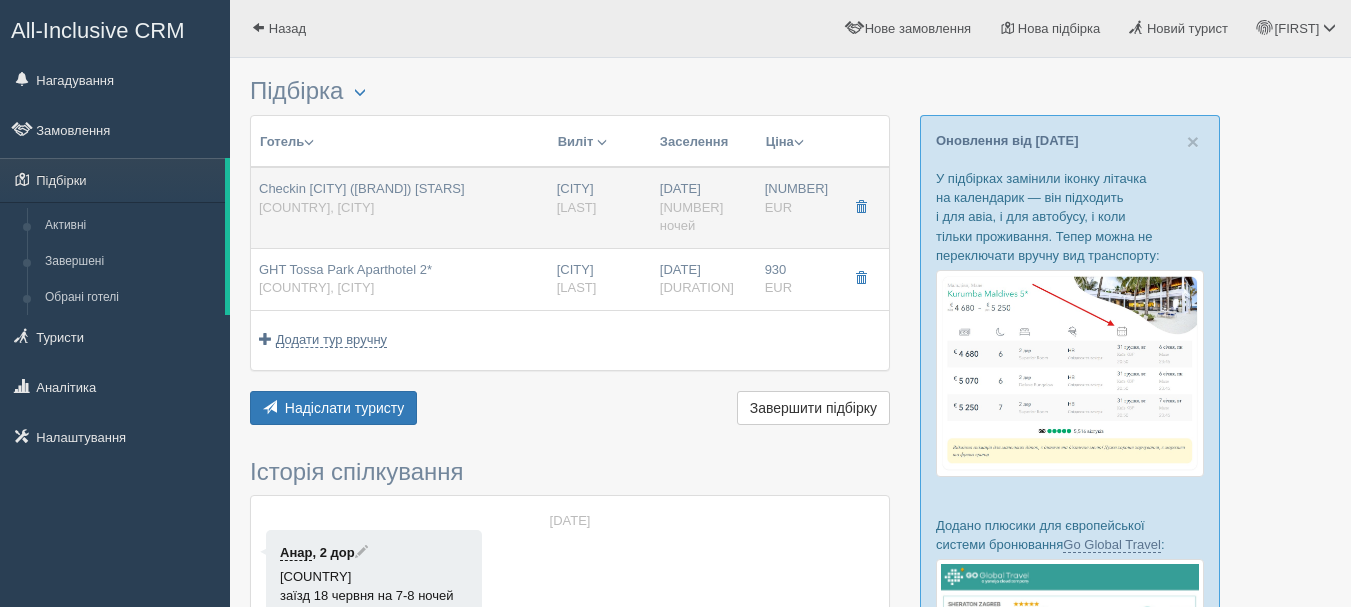 click on "Checkin Blanes (ex. Boix Mar) 3*
Іспанія, Бланес" at bounding box center (400, 207) 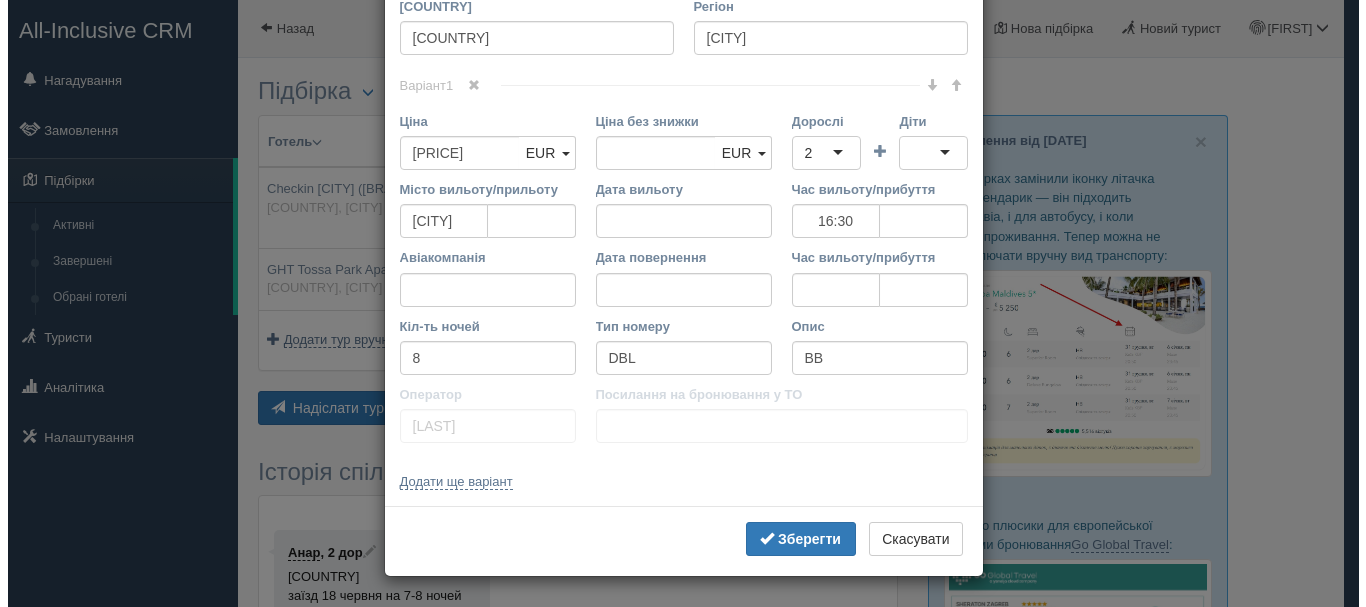 scroll, scrollTop: 0, scrollLeft: 0, axis: both 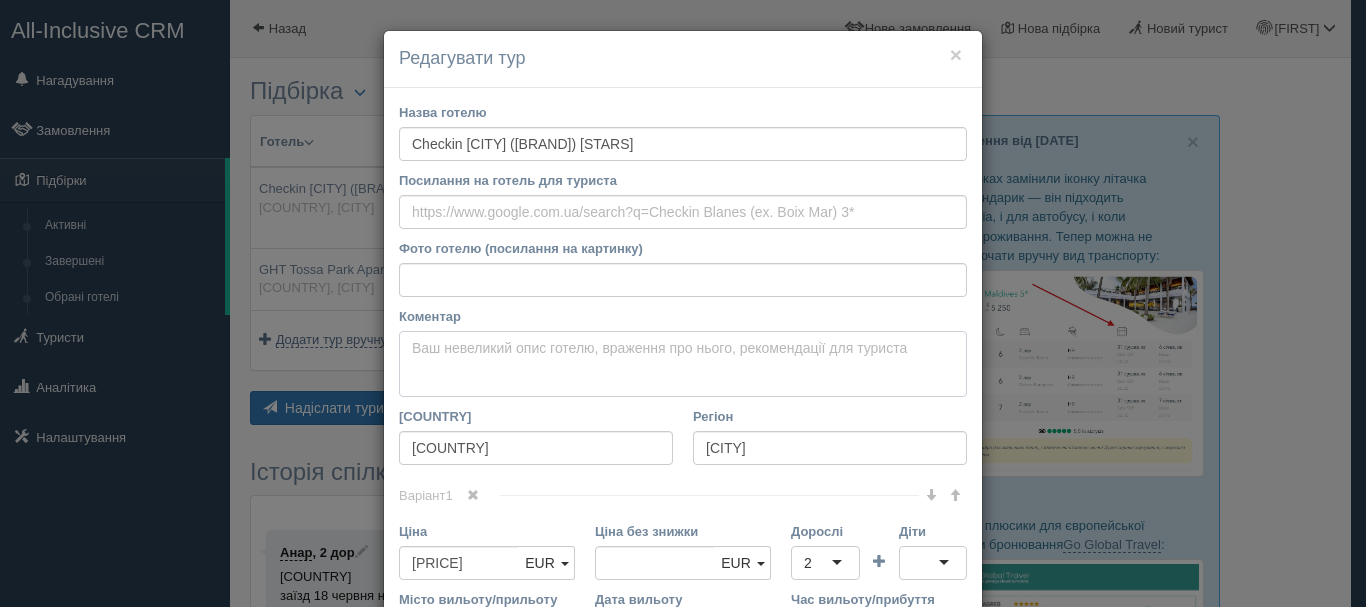 click on "Коментар
Основний опис
Додатковий опис
Закріпити
Збережено
Необхідно вказати назву готелю і країну" at bounding box center (683, 364) 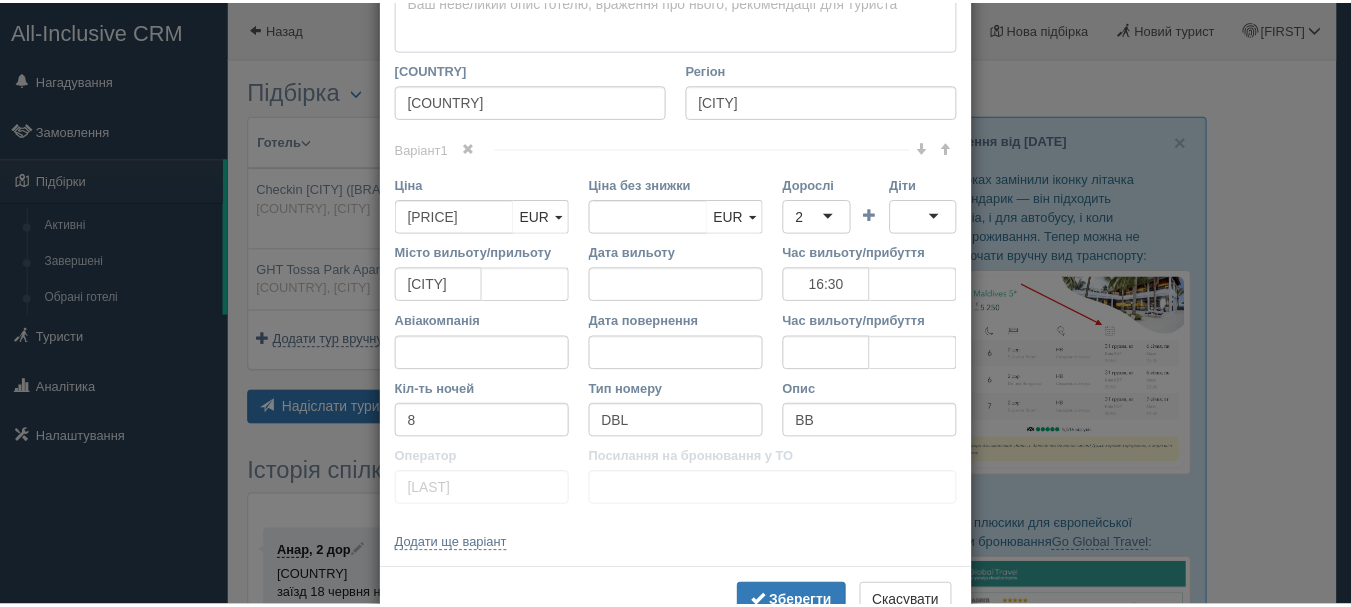 scroll, scrollTop: 410, scrollLeft: 0, axis: vertical 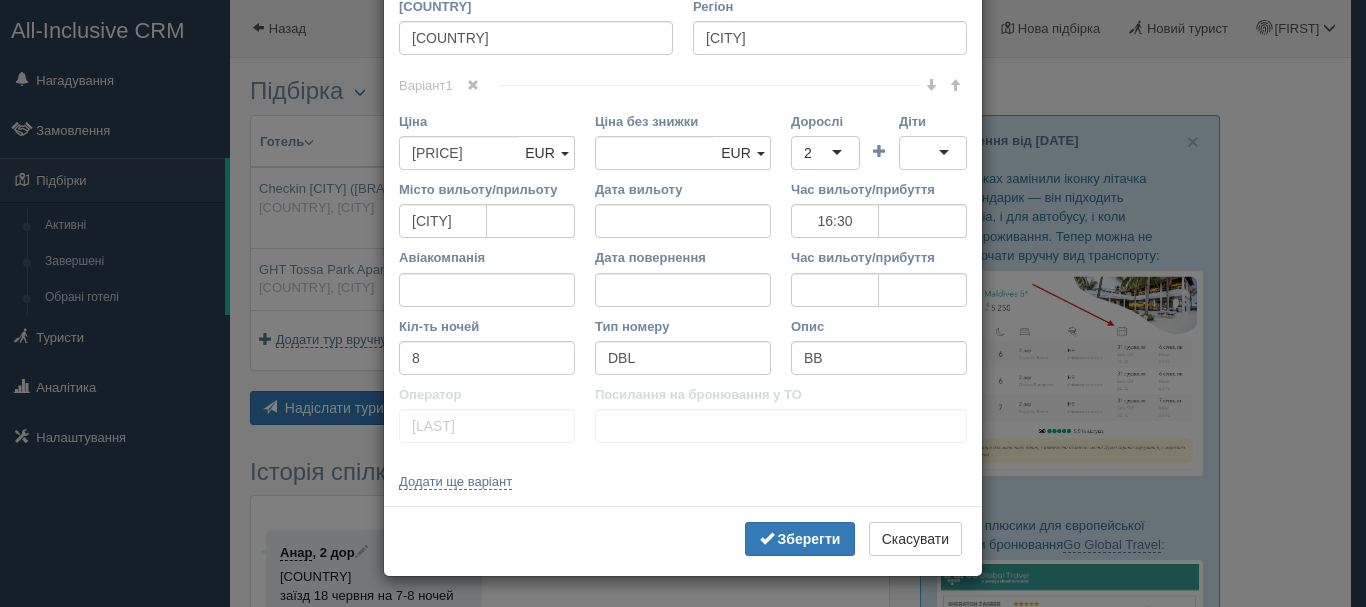 click on "×
Редагувати тур
Назва готелю
Checkin Blanes (ex. Boix Mar) 3*
Посилання на готель для туриста
Фото готелю (посилання на картинку)
Не вдалось завантажити фото. Можливо, Ви скопіювали посилання на сторінку, а не на картинку
Коментар
Основний опис
Додатковий опис
Закріпити
Збережено
Країна" at bounding box center (683, 303) 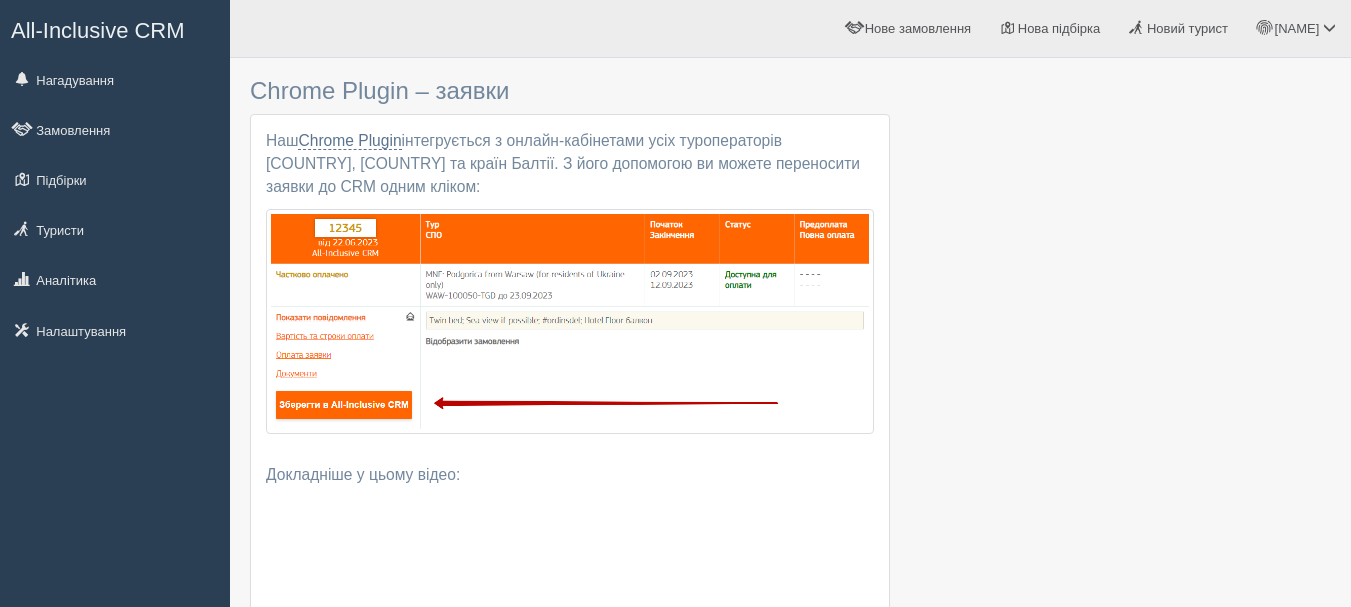 scroll, scrollTop: 0, scrollLeft: 0, axis: both 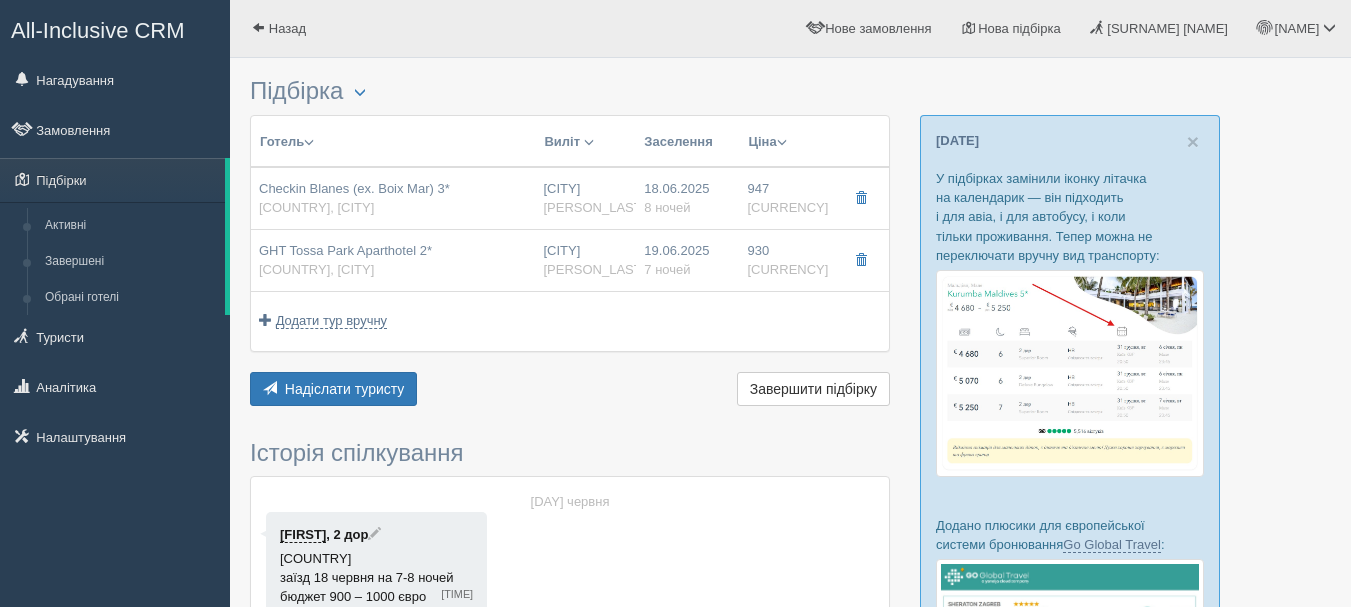 click on "All-Inclusive CRM" at bounding box center [98, 30] 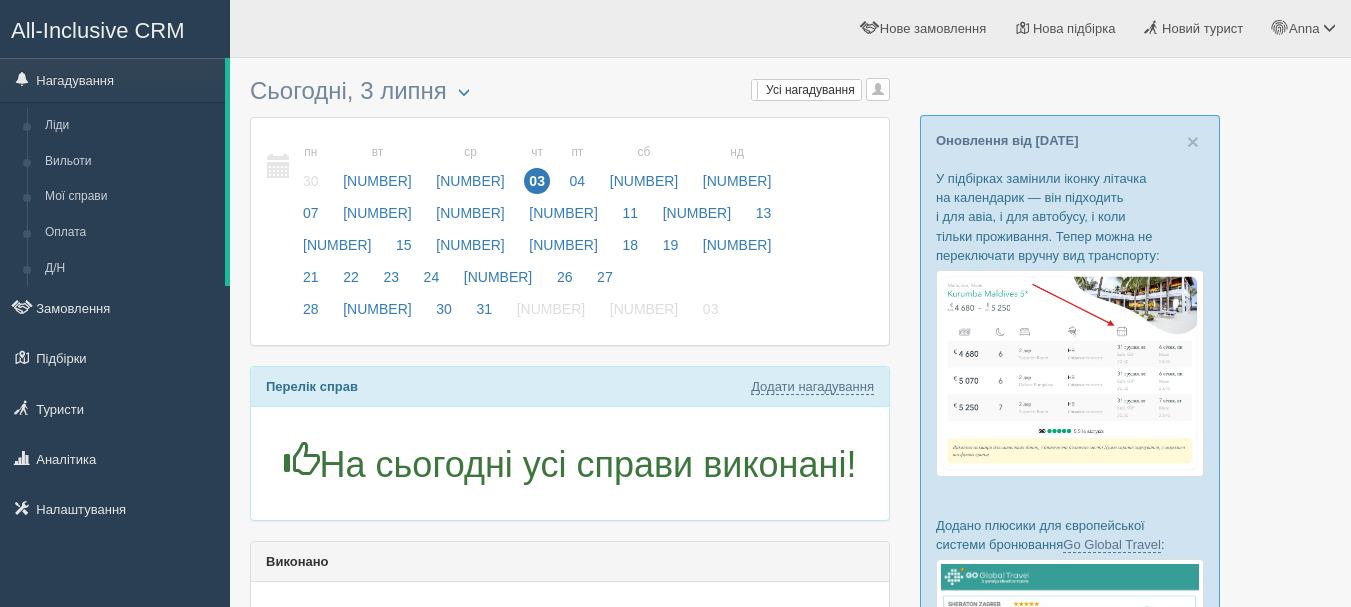 scroll, scrollTop: 0, scrollLeft: 0, axis: both 